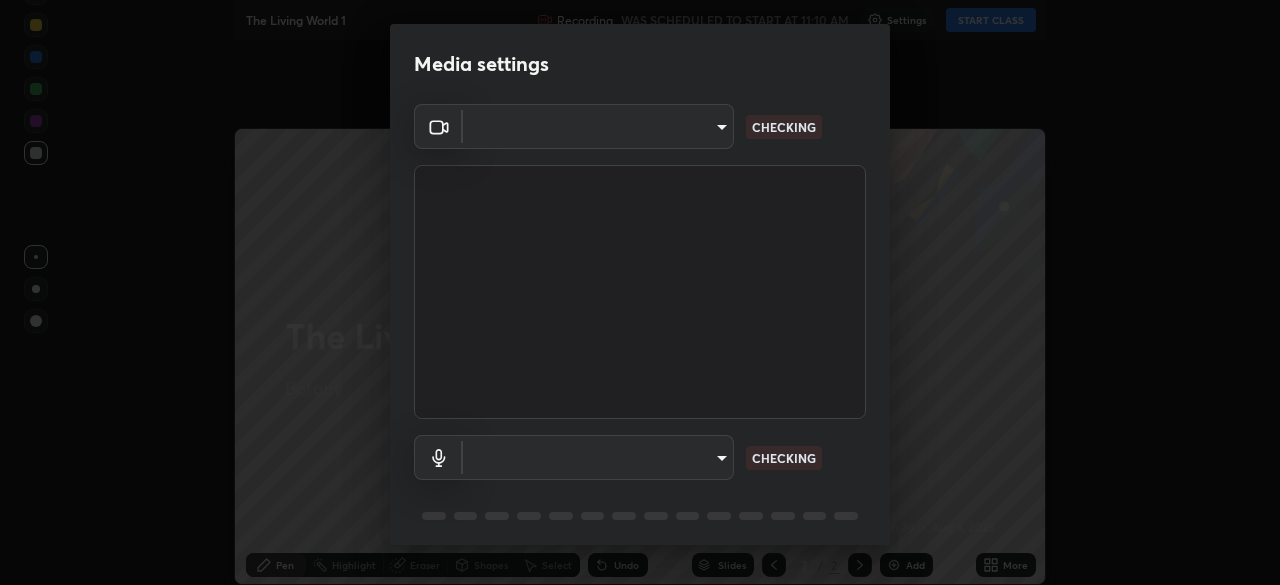 type on "219a49c928e9c0b46faffe4f39ef64d047ff4b9bef24b59344cfd42c927ef79e" 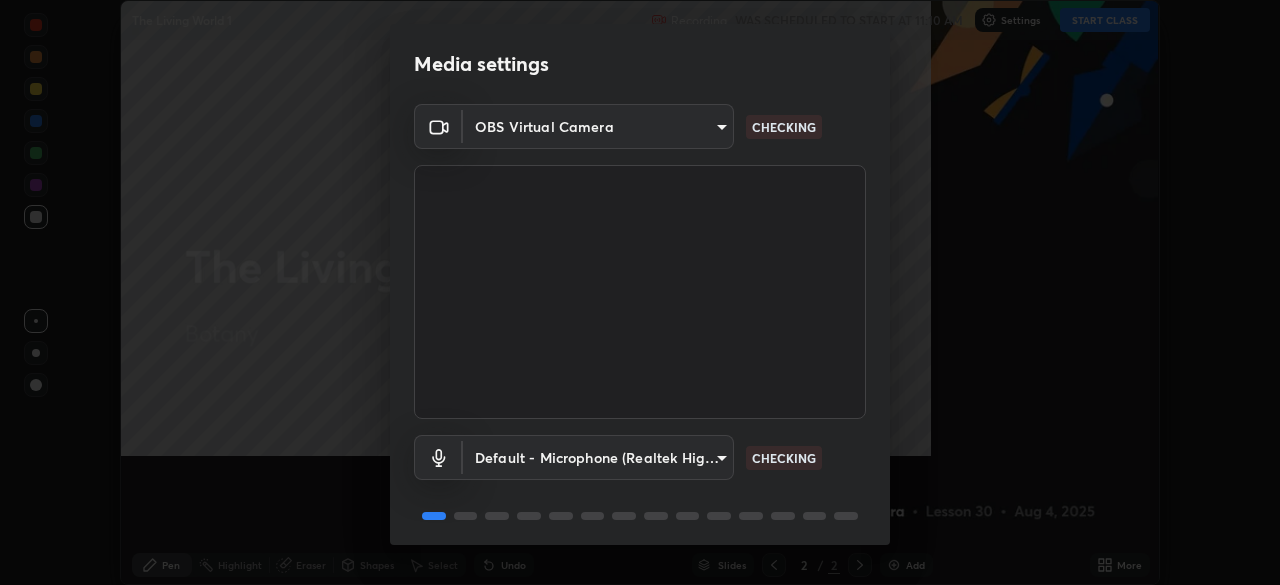 scroll, scrollTop: 0, scrollLeft: 0, axis: both 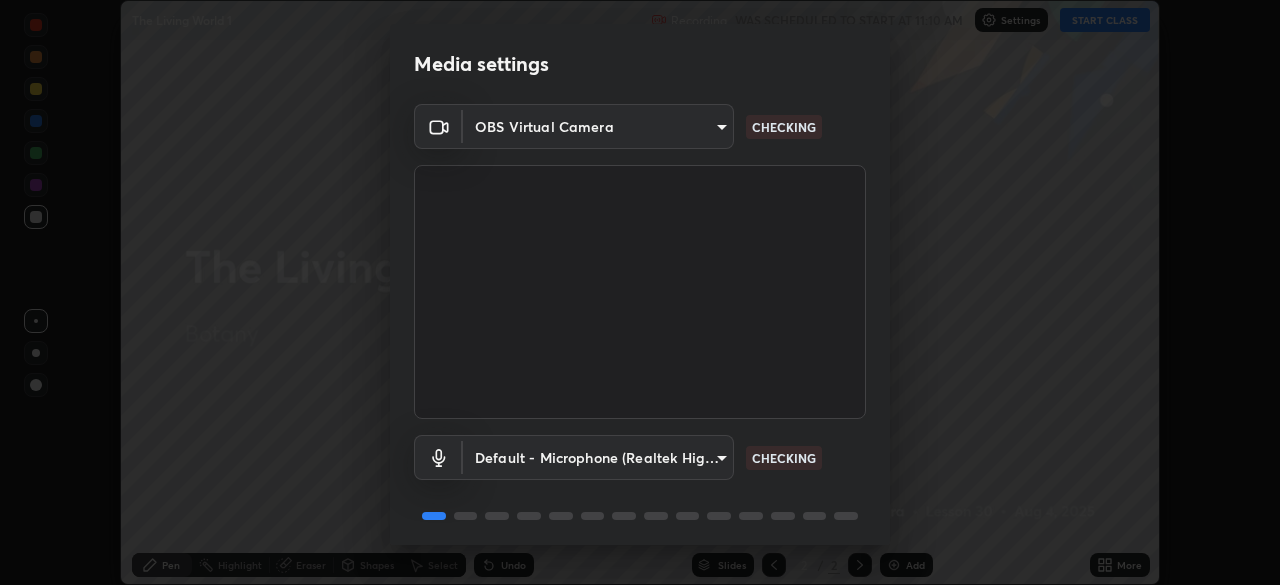 click on "Erase all The Living World 1 Recording WAS SCHEDULED TO START AT  11:10 AM Settings START CLASS Setting up your live class The Living World 1 • L30 of Botany [PERSON] Pen Highlight Eraser Shapes Select Undo Slides 2 / 2 Add More No doubts shared Encourage your learners to ask a doubt for better clarity Report an issue Reason for reporting Buffering Chat not working Audio - Video sync issue Educator video quality low ​ Attach an image Report Media settings OBS Virtual Camera [HASH] CHECKING Default - Microphone (Realtek High Definition Audio) default CHECKING 1 / 5 Next" at bounding box center [640, 292] 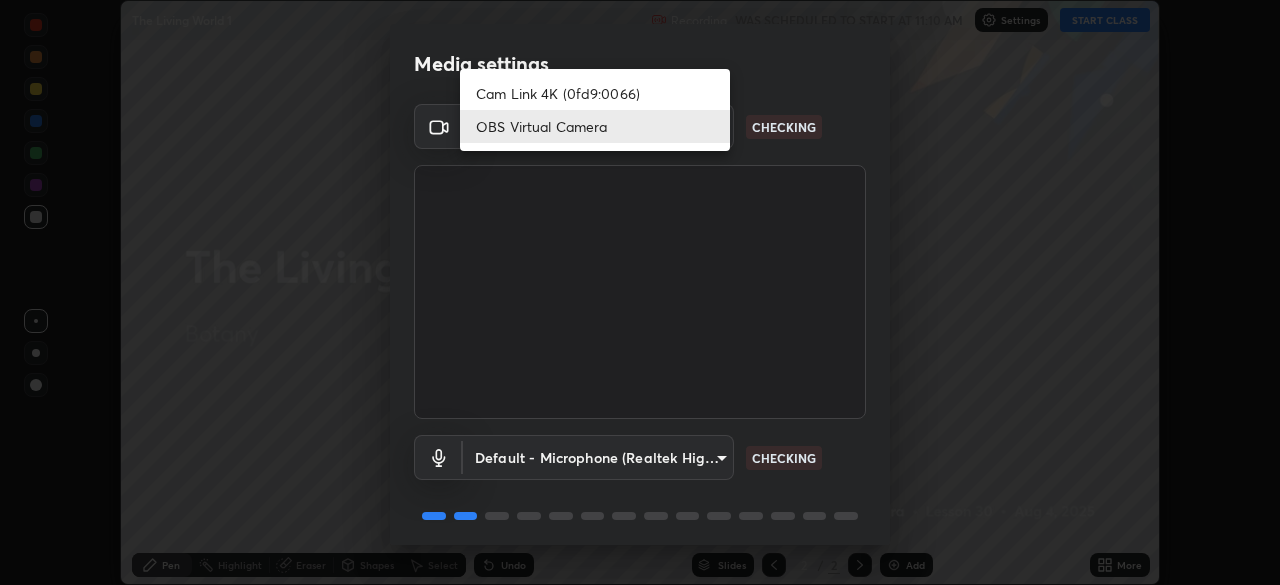 click on "OBS Virtual Camera" at bounding box center (595, 126) 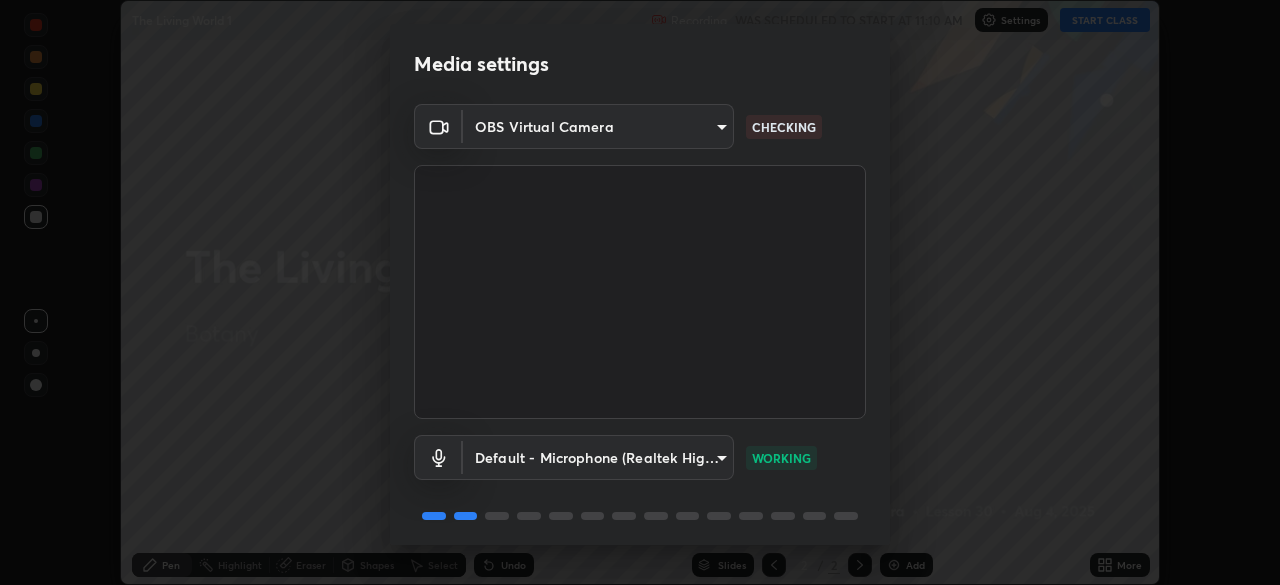 scroll, scrollTop: 71, scrollLeft: 0, axis: vertical 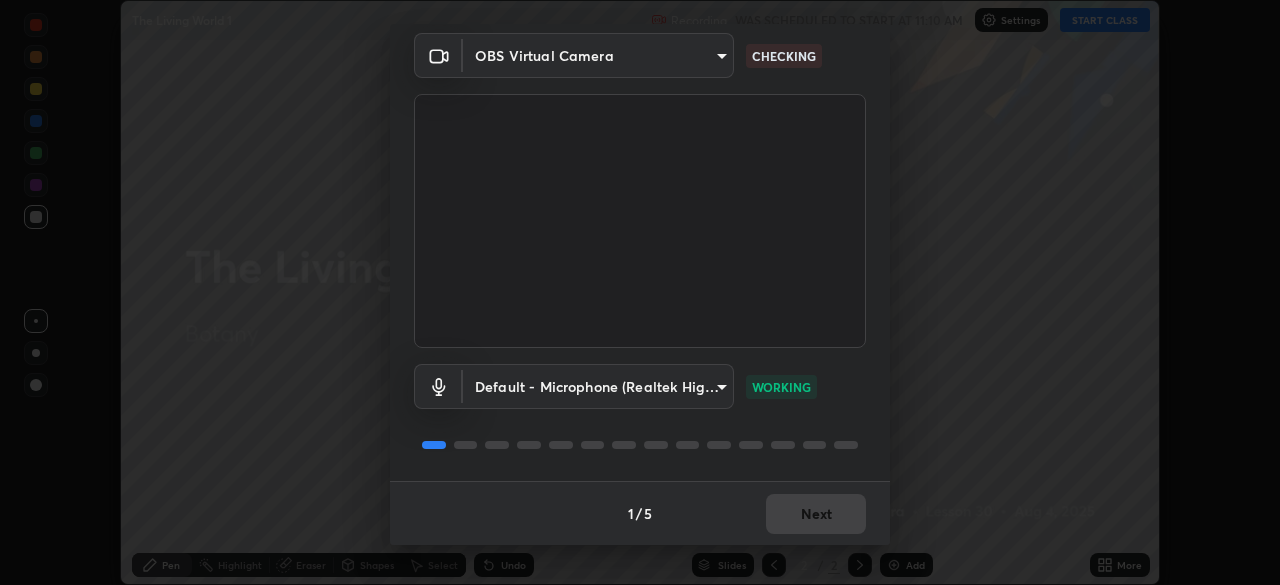 click on "Erase all The Living World 1 Recording WAS SCHEDULED TO START AT  11:10 AM Settings START CLASS Setting up your live class The Living World 1 • L30 of Botany [PERSON] Pen Highlight Eraser Shapes Select Undo Slides 2 / 2 Add More No doubts shared Encourage your learners to ask a doubt for better clarity Report an issue Reason for reporting Buffering Chat not working Audio - Video sync issue Educator video quality low ​ Attach an image Report Media settings OBS Virtual Camera [HASH] CHECKING Default - Microphone (Realtek High Definition Audio) default WORKING 1 / 5 Next" at bounding box center (640, 292) 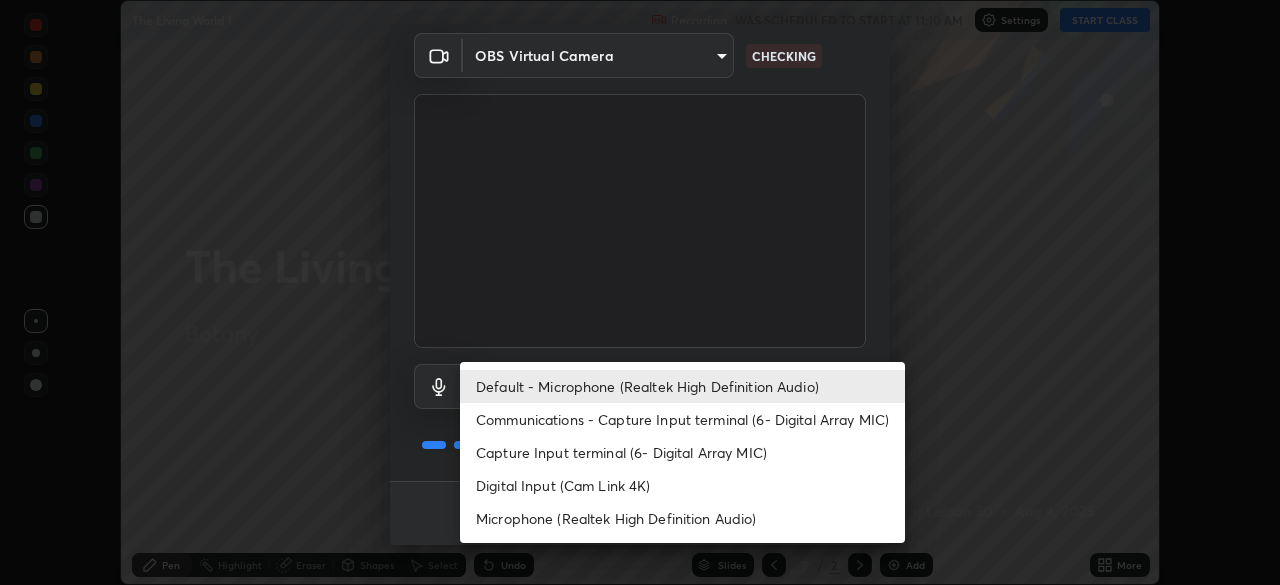 click on "Default - Microphone (Realtek High Definition Audio)" at bounding box center [682, 386] 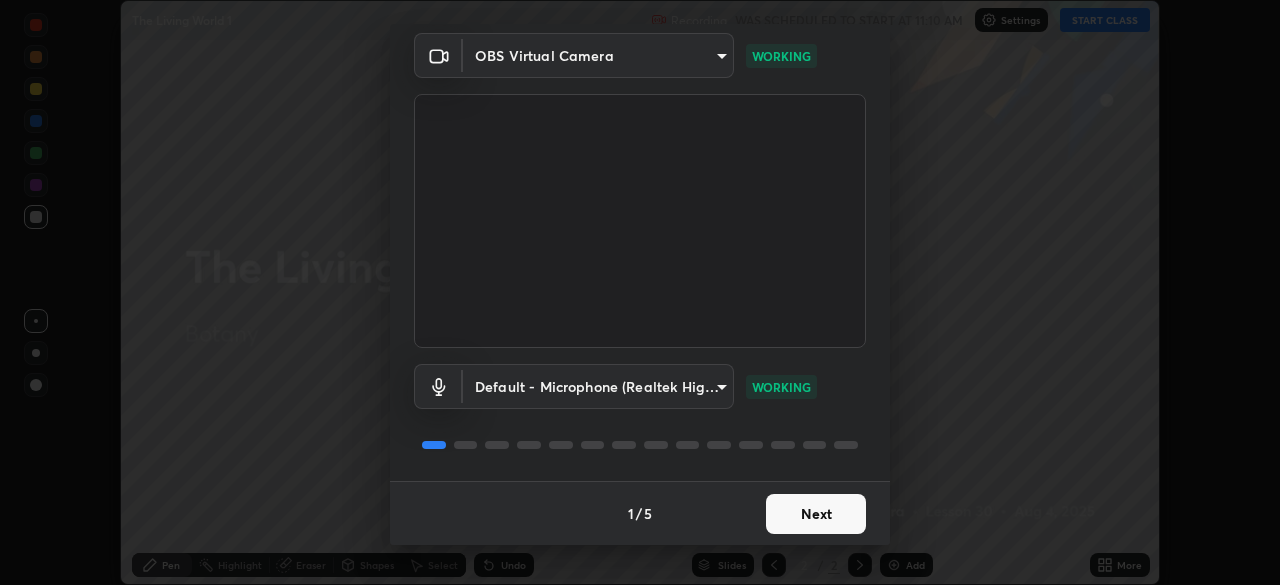 click on "Next" at bounding box center [816, 514] 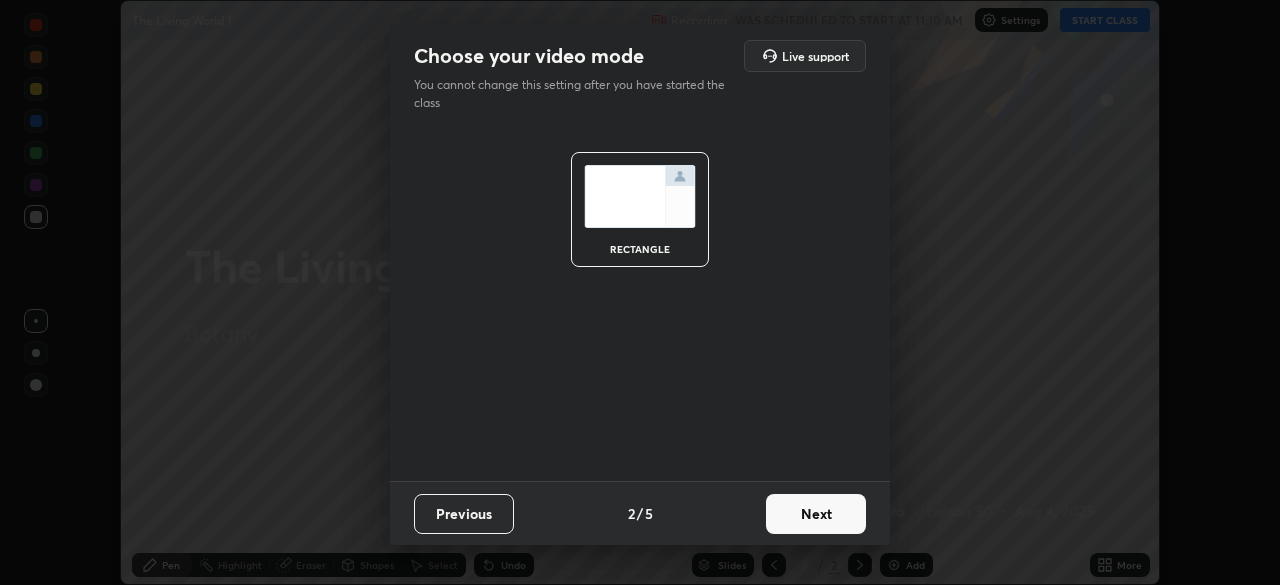 click on "Next" at bounding box center (816, 514) 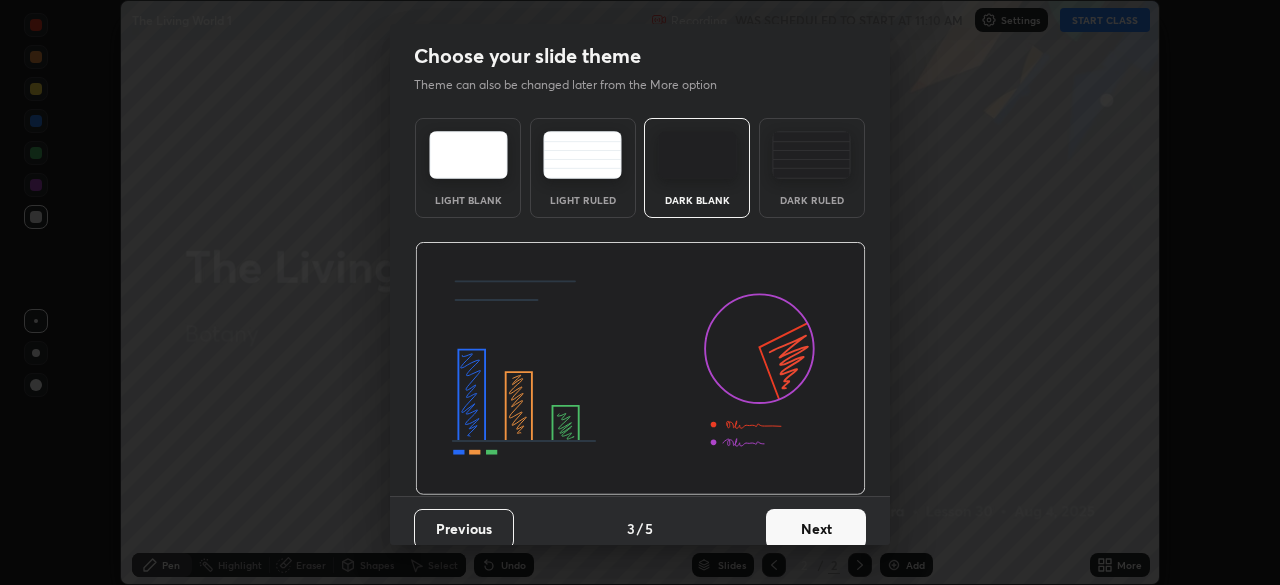 click on "Next" at bounding box center [816, 529] 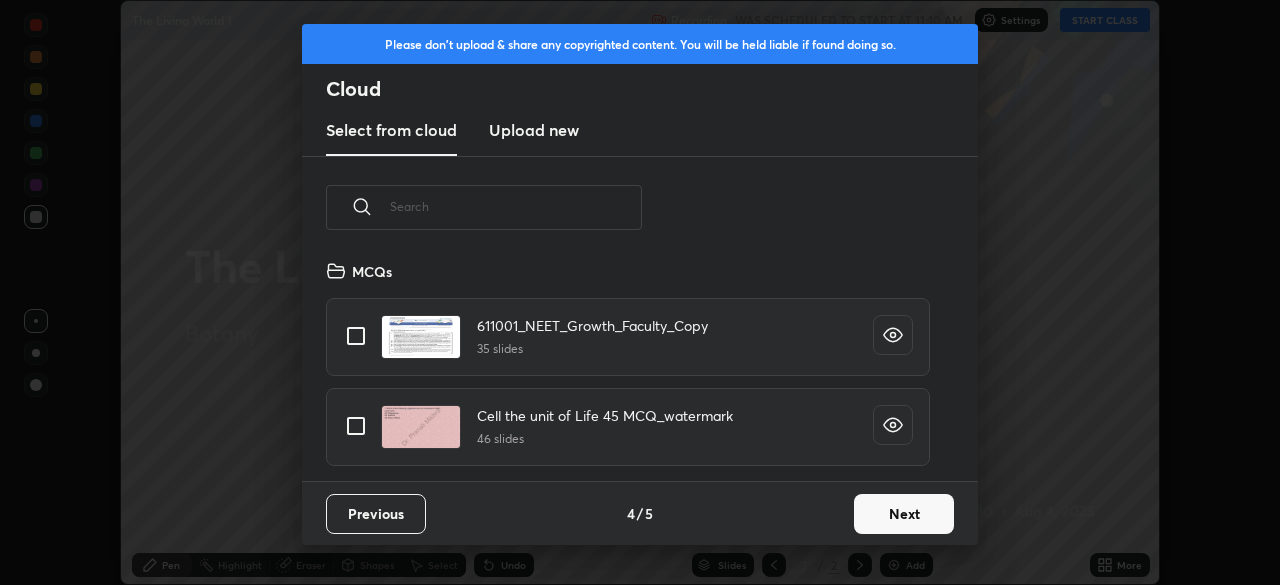 scroll, scrollTop: 7, scrollLeft: 11, axis: both 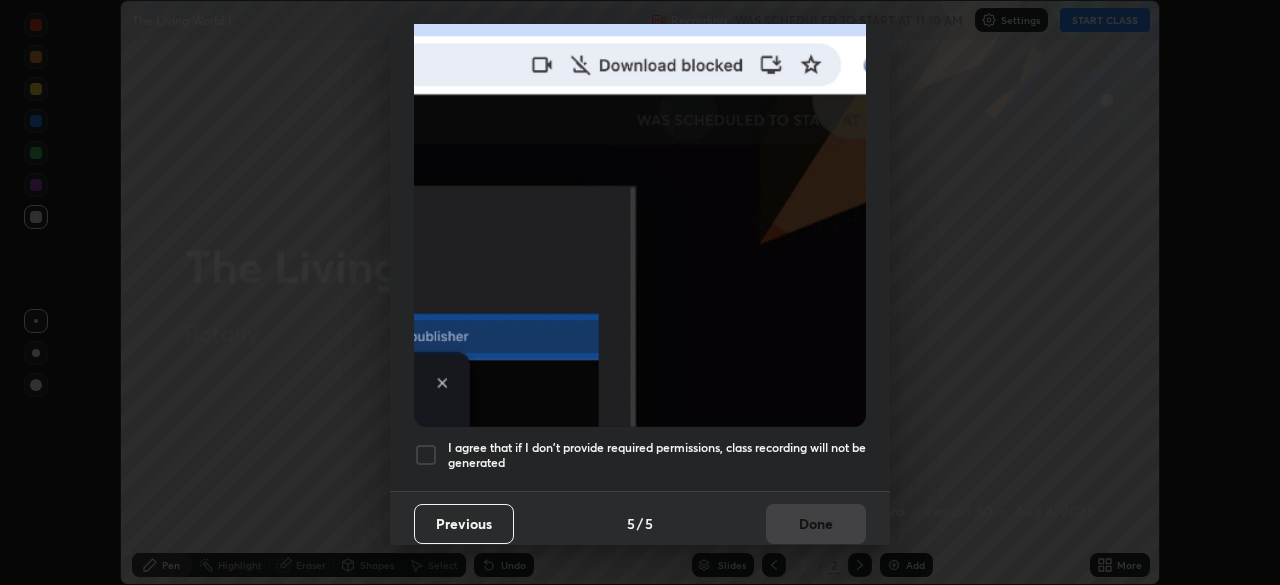 click at bounding box center [426, 455] 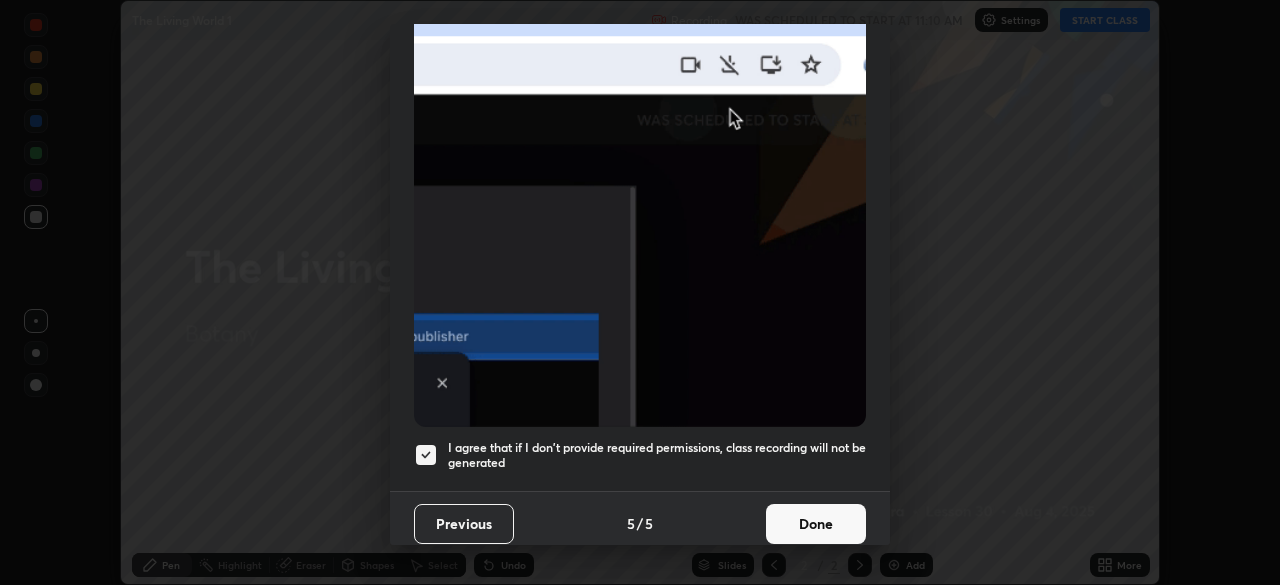 click on "Done" at bounding box center [816, 524] 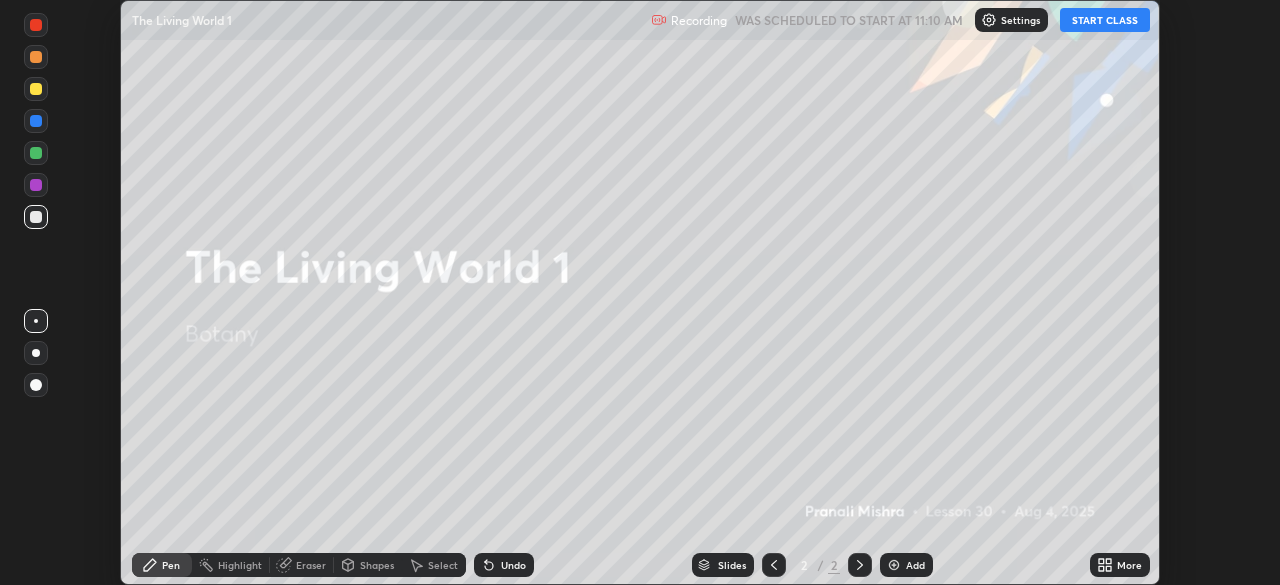 click on "More" at bounding box center [1129, 565] 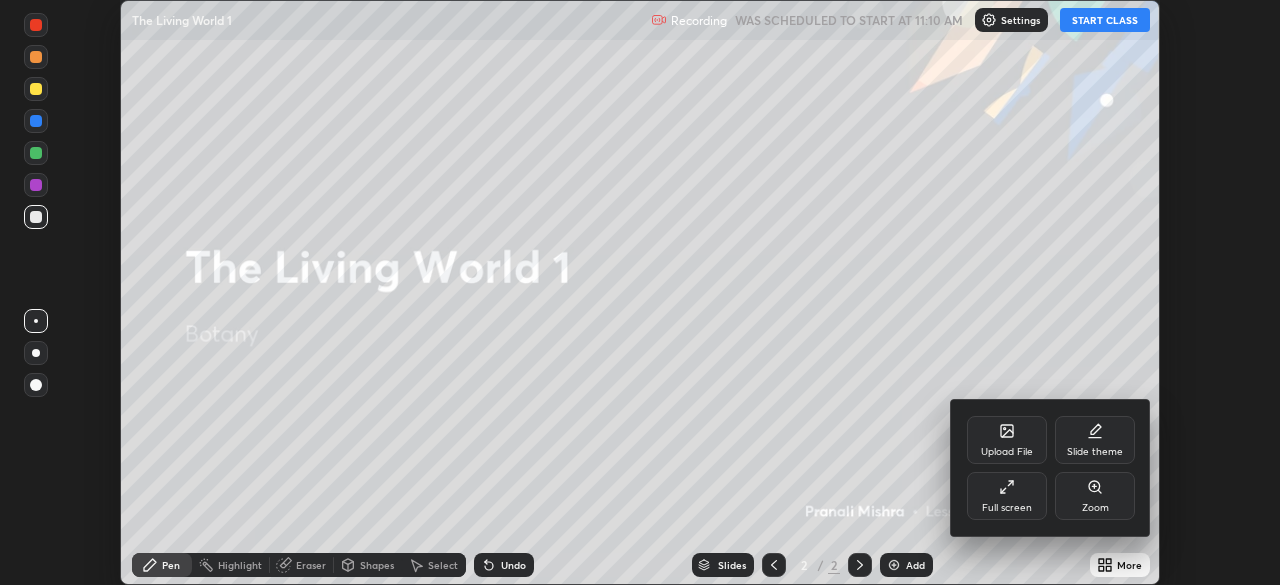 click on "Full screen" at bounding box center [1007, 508] 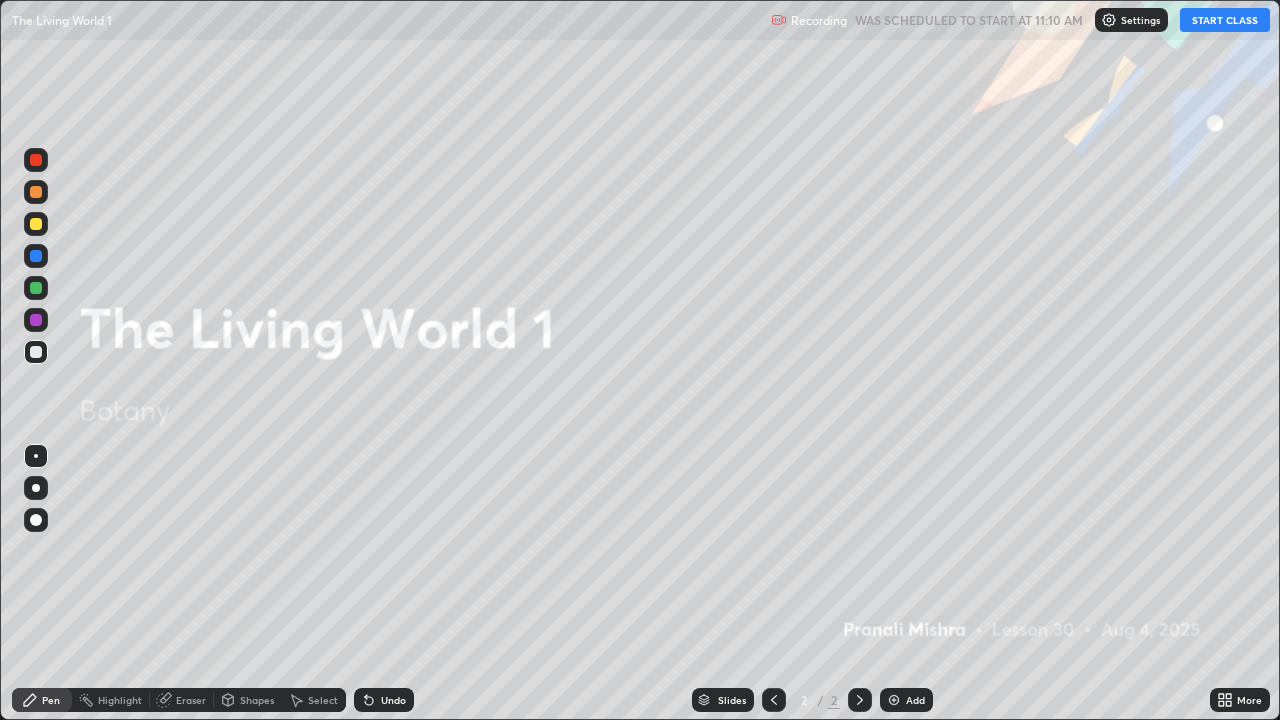 scroll, scrollTop: 99280, scrollLeft: 98720, axis: both 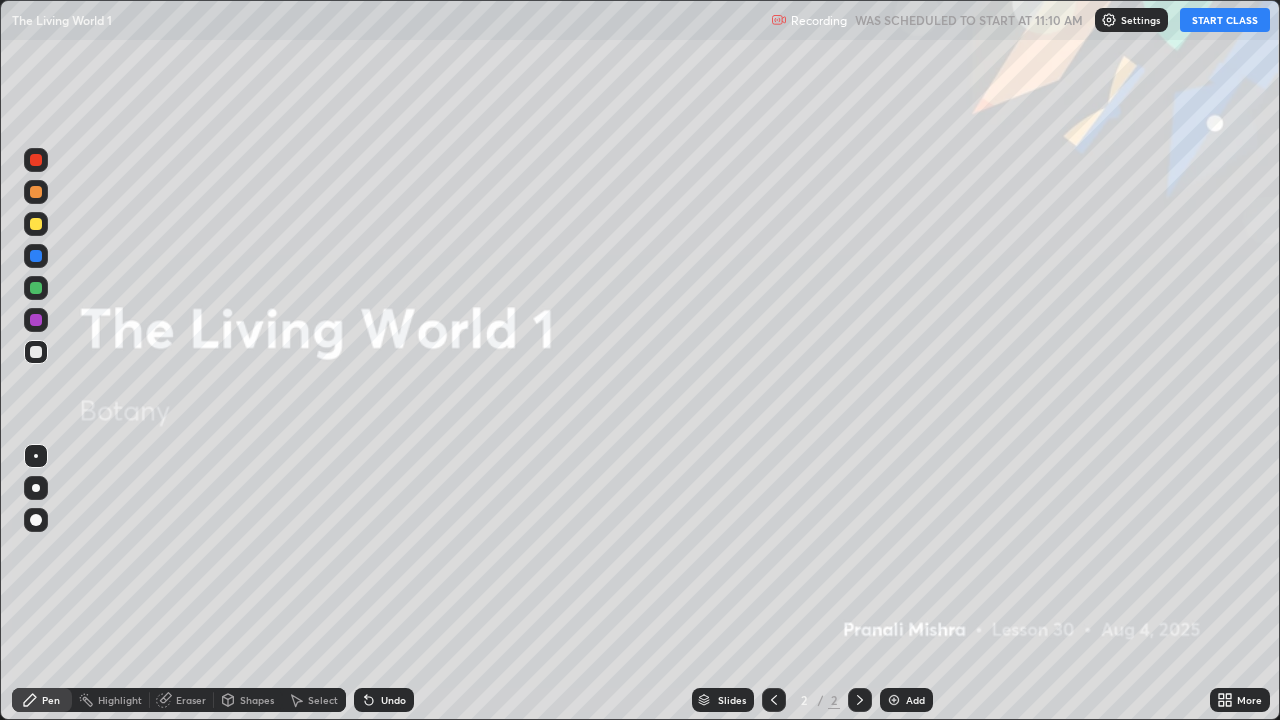 click on "START CLASS" at bounding box center (1225, 20) 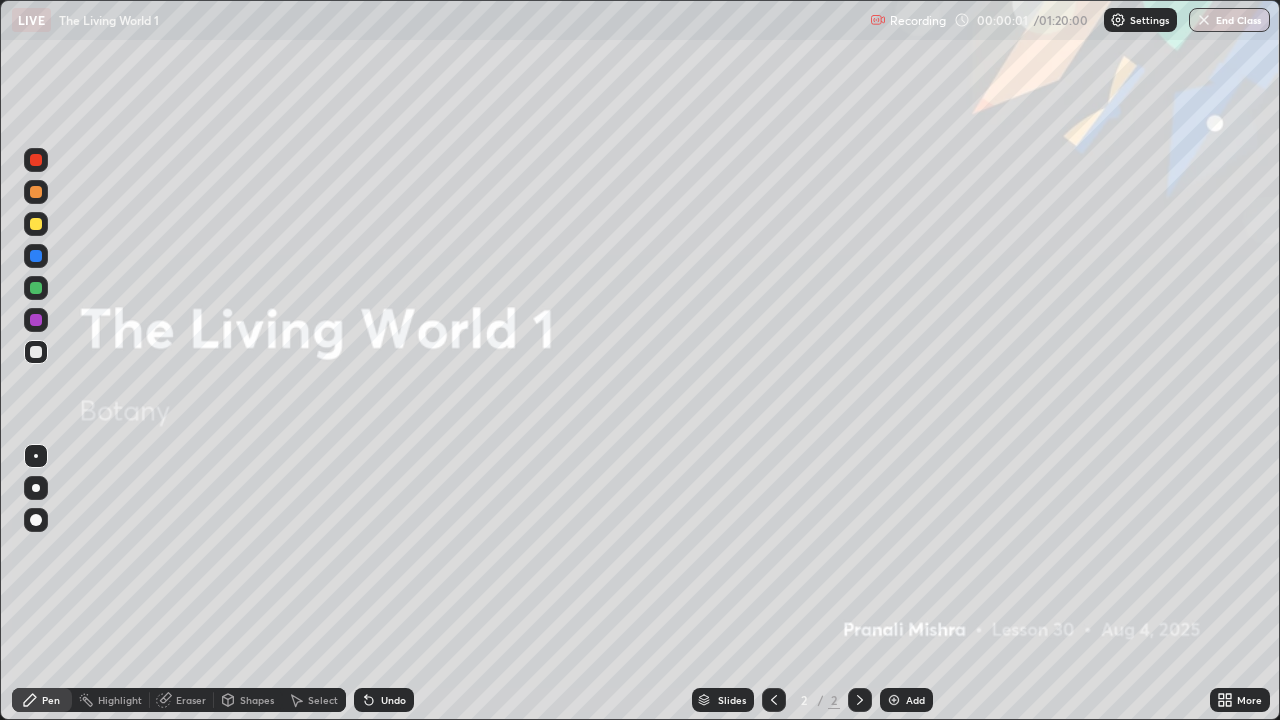 click on "More" at bounding box center (1249, 700) 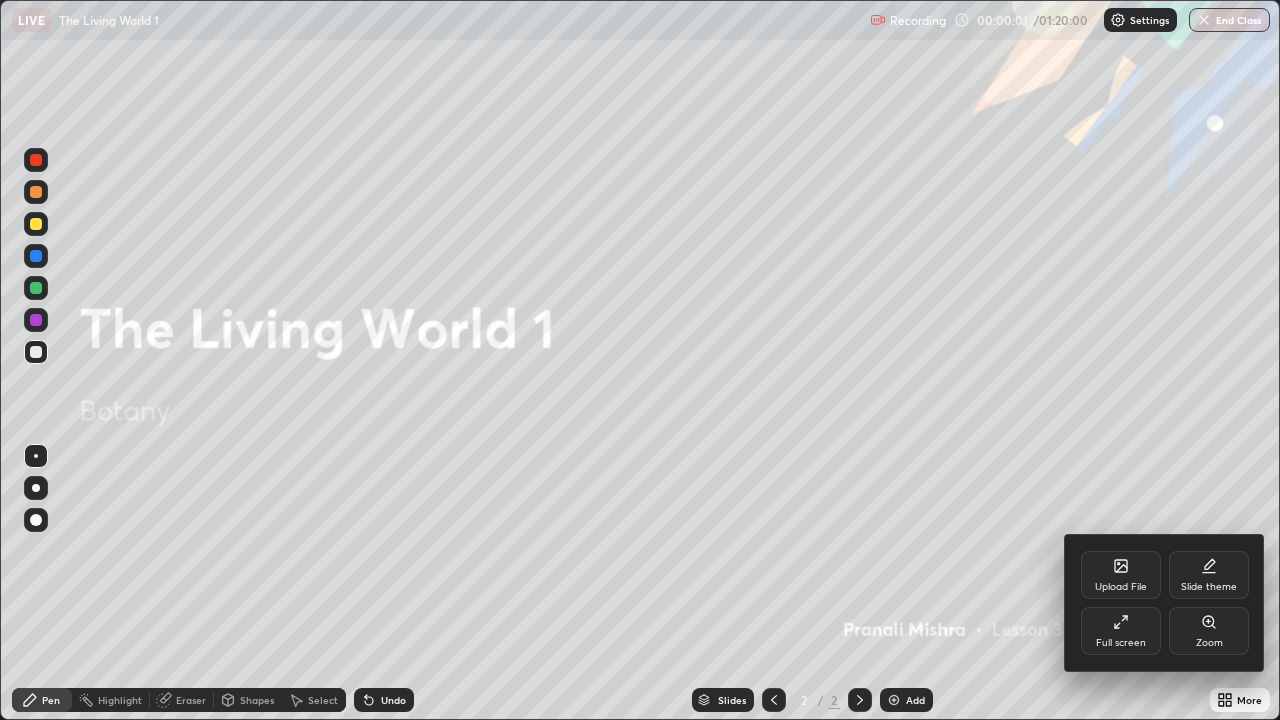 click on "Full screen" at bounding box center (1121, 631) 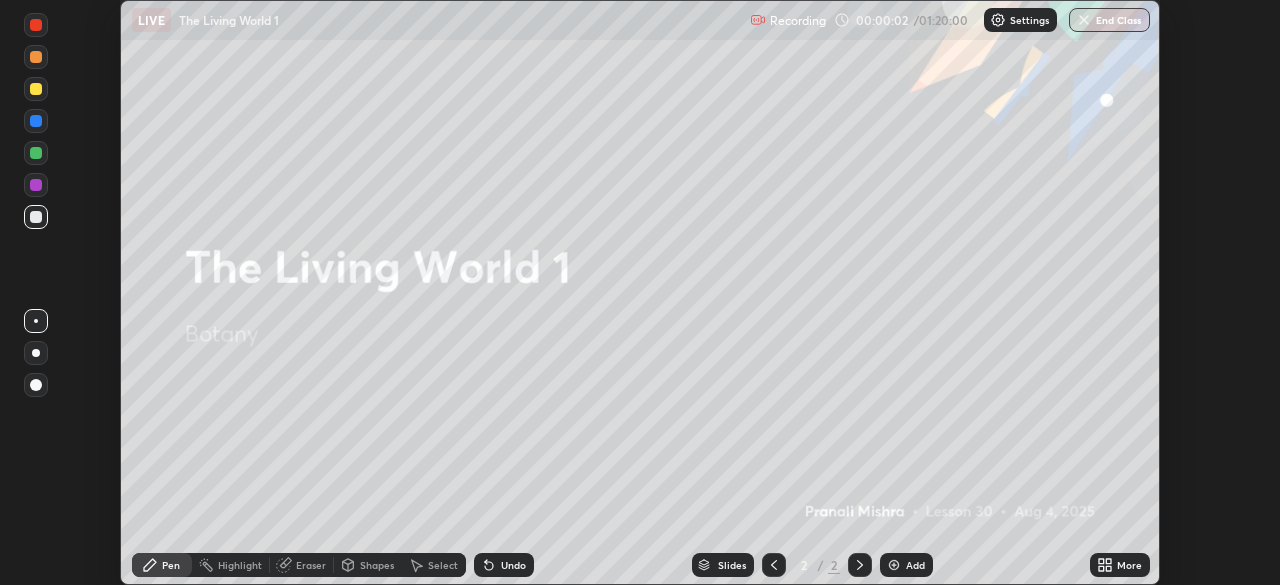 scroll, scrollTop: 585, scrollLeft: 1280, axis: both 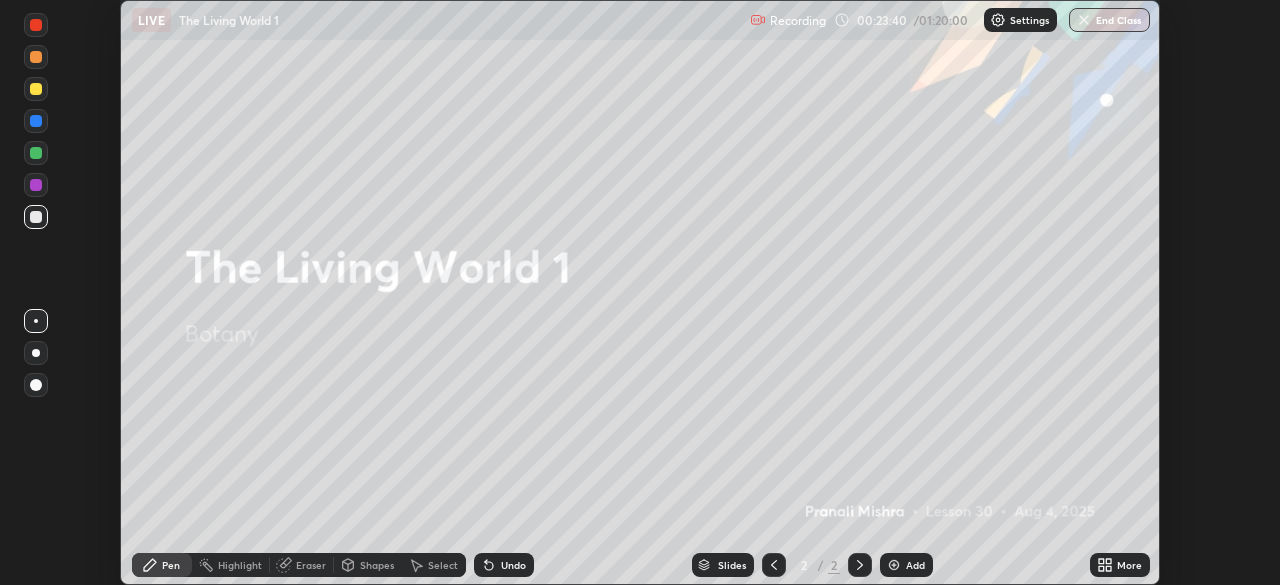 click on "Add" at bounding box center [906, 565] 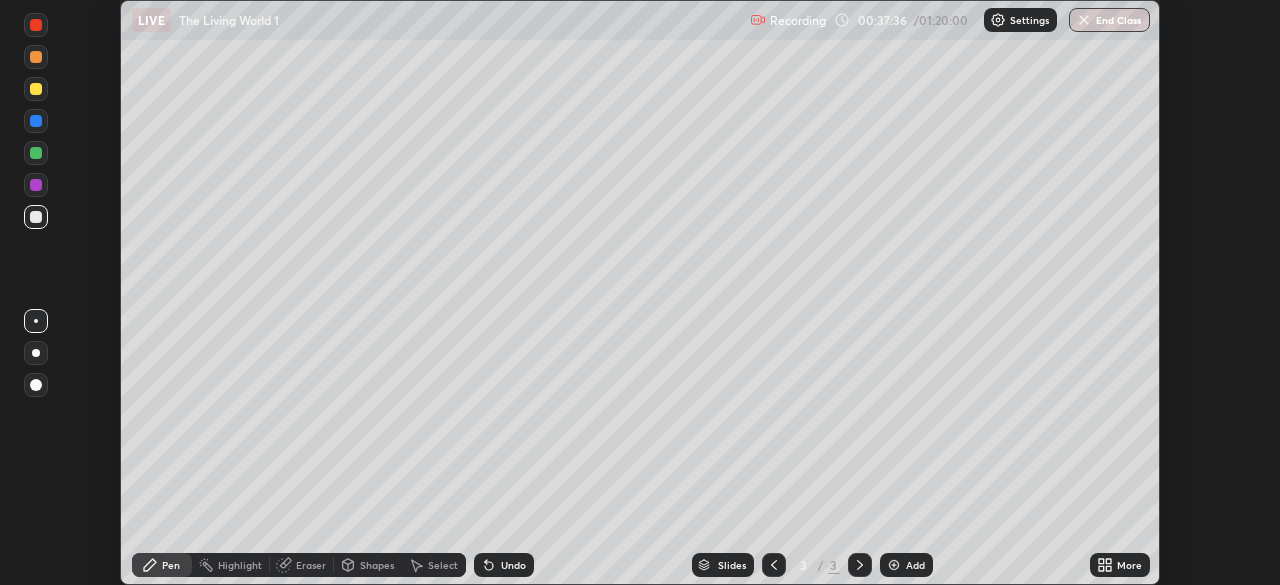 click on "Add" at bounding box center [915, 565] 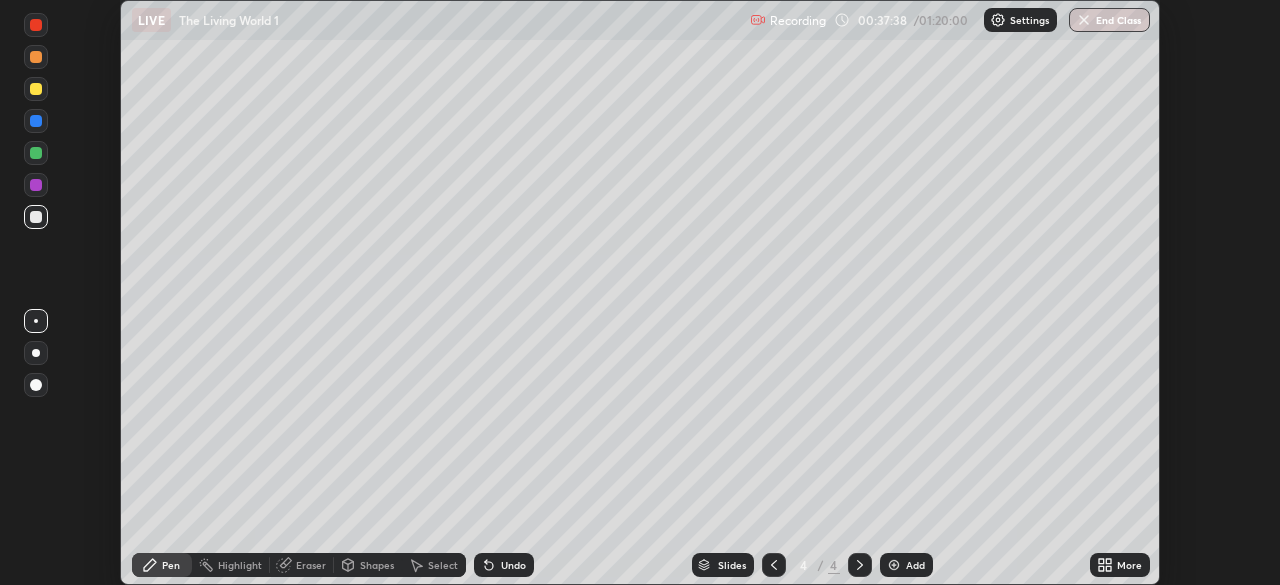 click at bounding box center (36, 353) 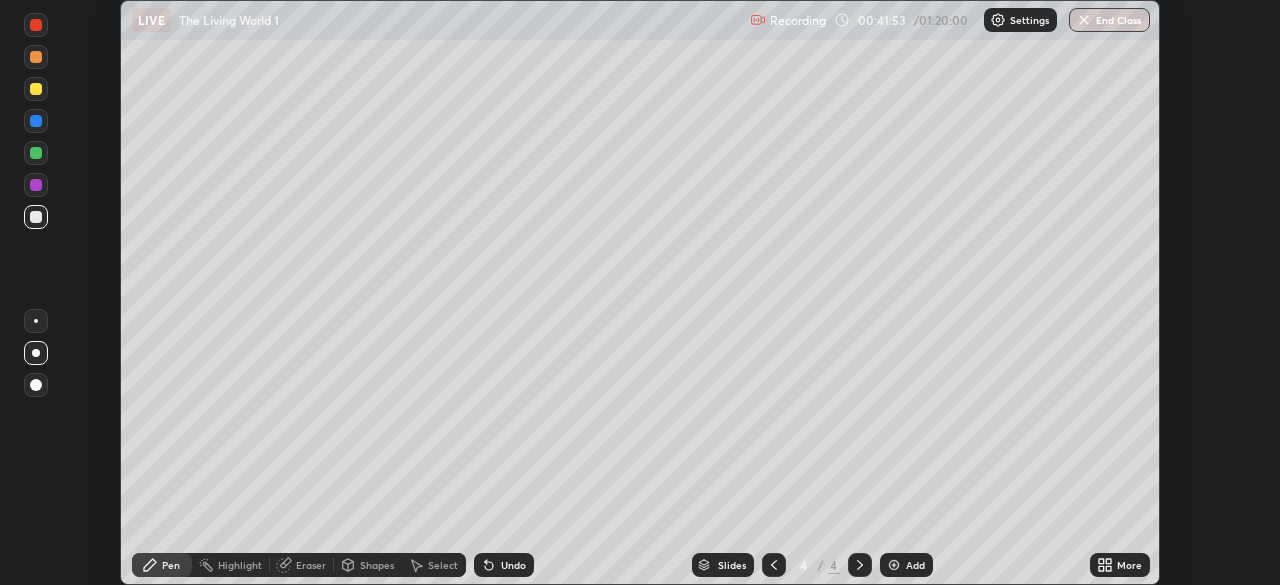 click 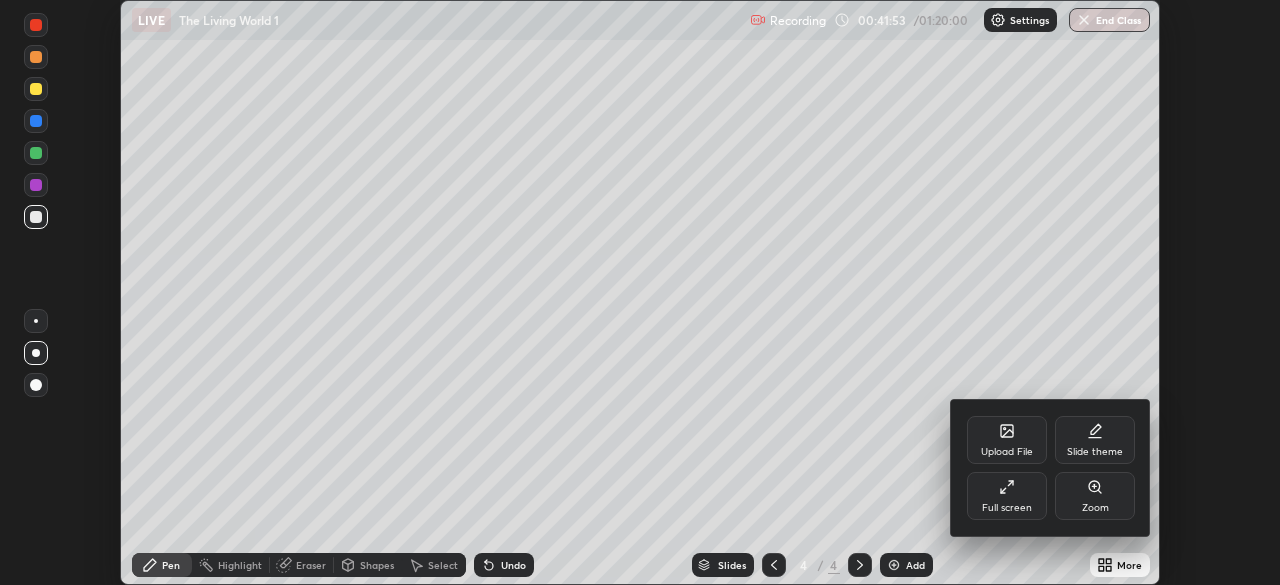 click on "Full screen" at bounding box center (1007, 508) 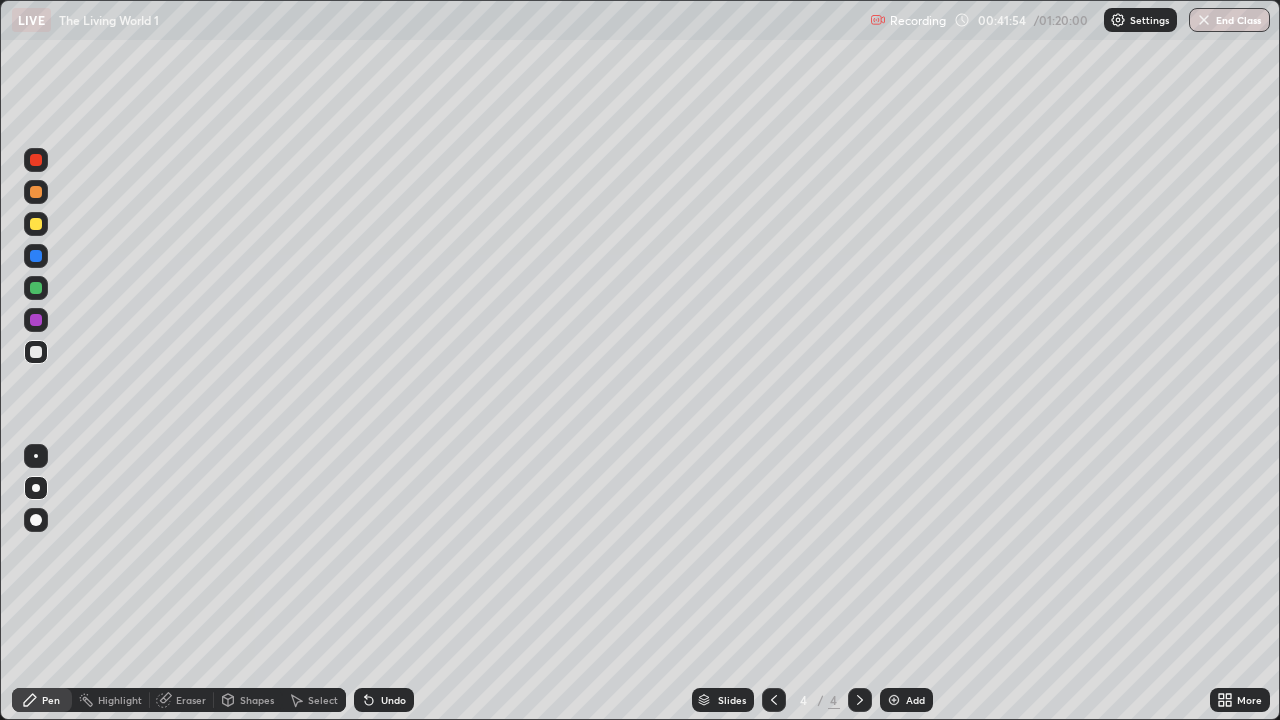 scroll, scrollTop: 99280, scrollLeft: 98720, axis: both 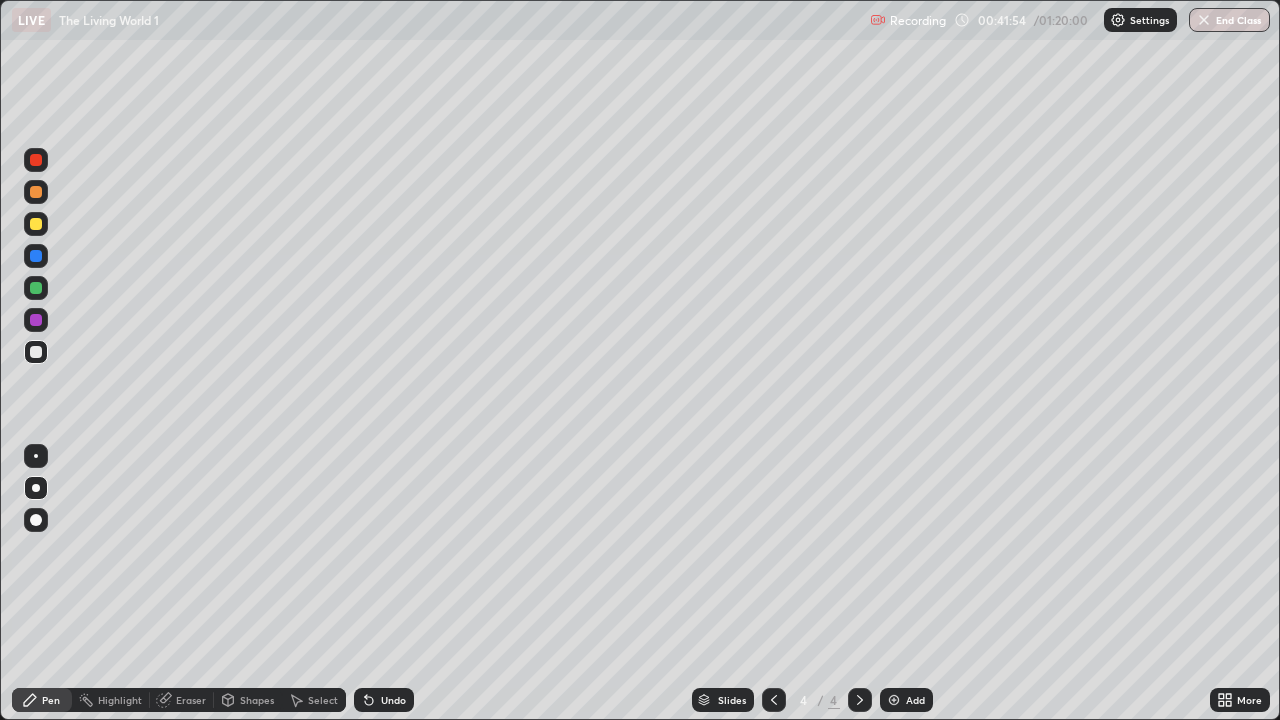 click on "Add" at bounding box center [915, 700] 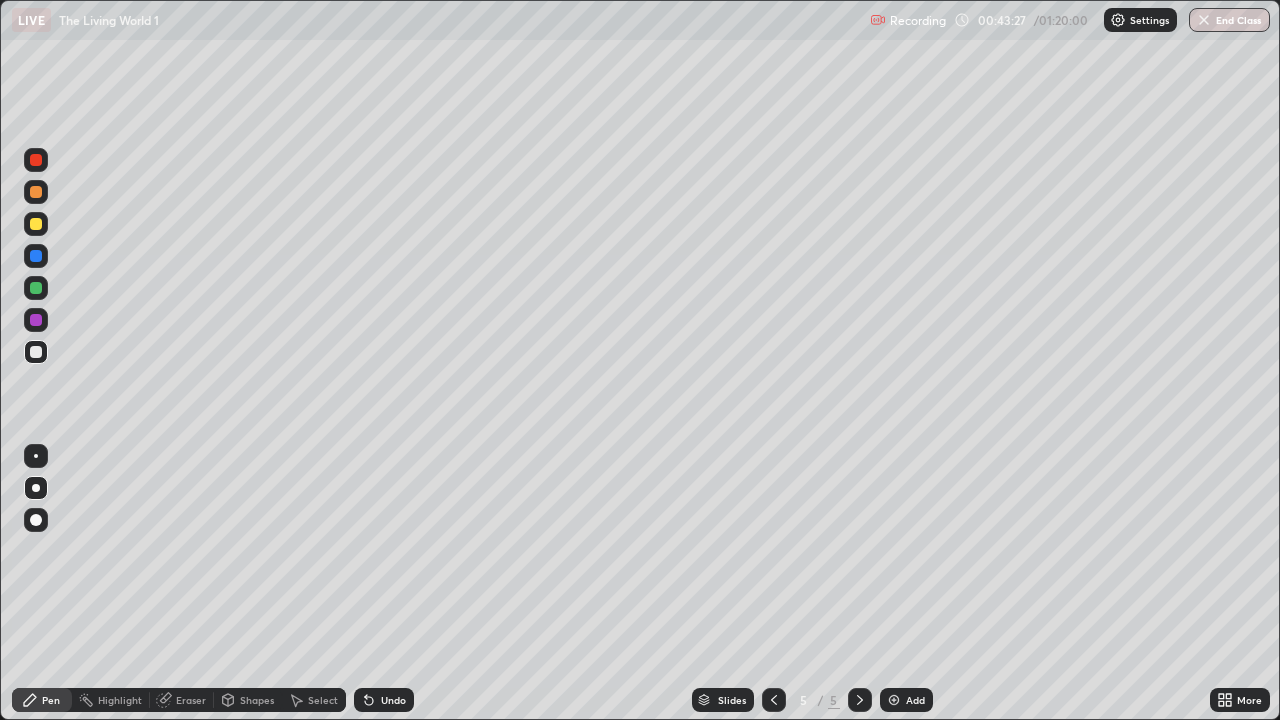 click on "More" at bounding box center [1240, 700] 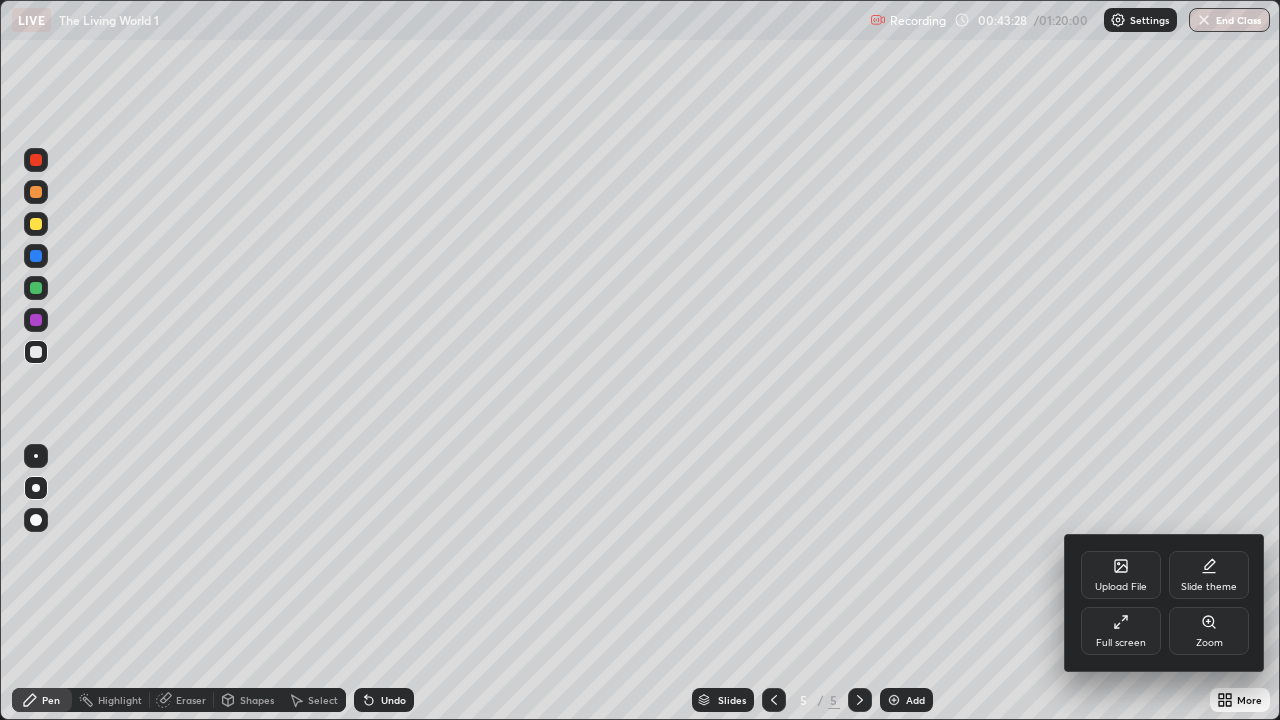 click on "Full screen" at bounding box center [1121, 631] 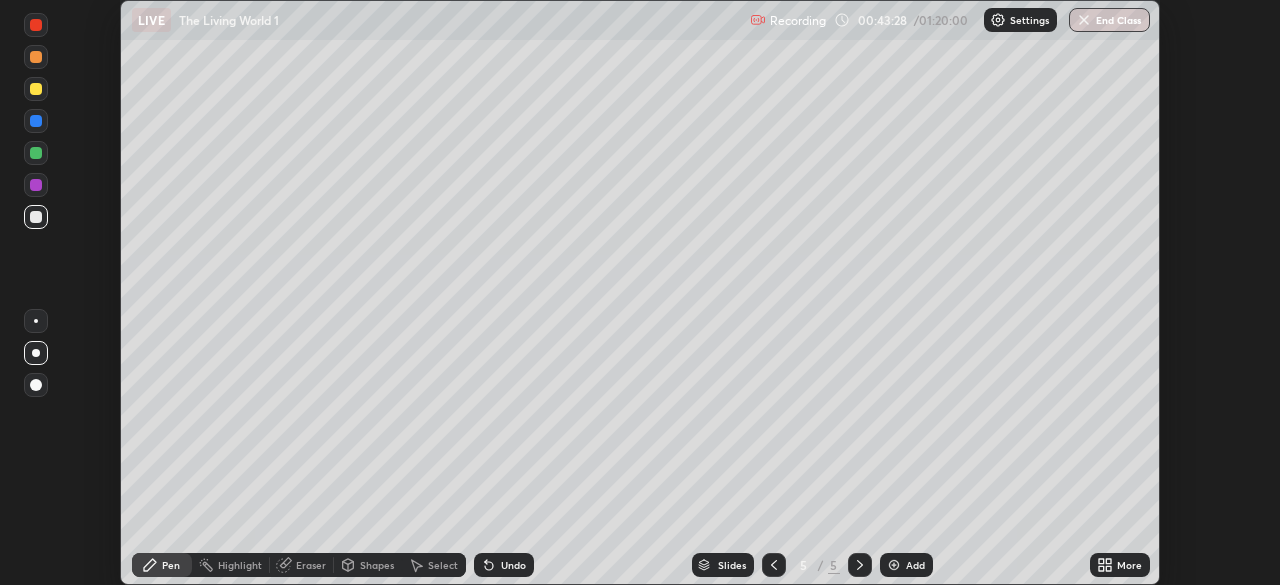 scroll, scrollTop: 585, scrollLeft: 1280, axis: both 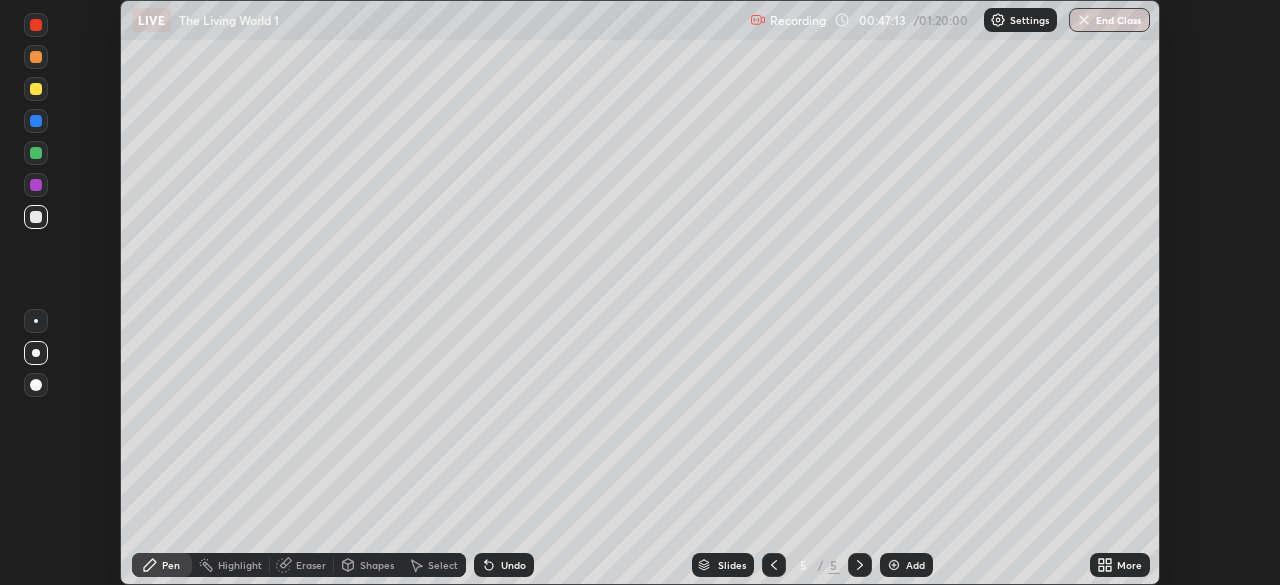 click 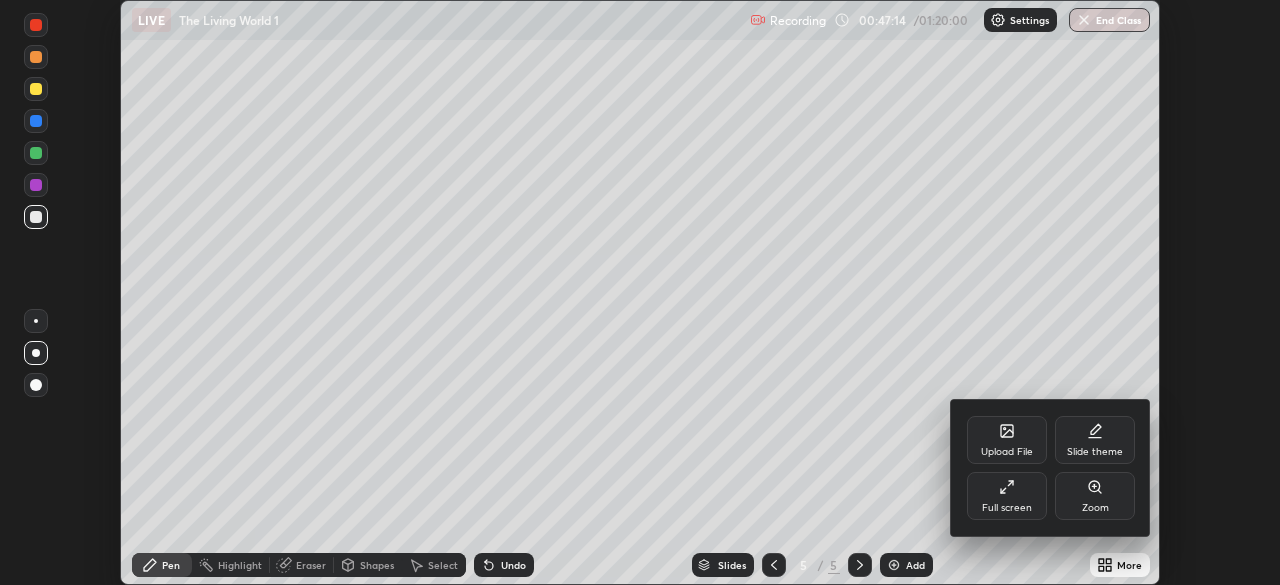 click on "Full screen" at bounding box center [1007, 508] 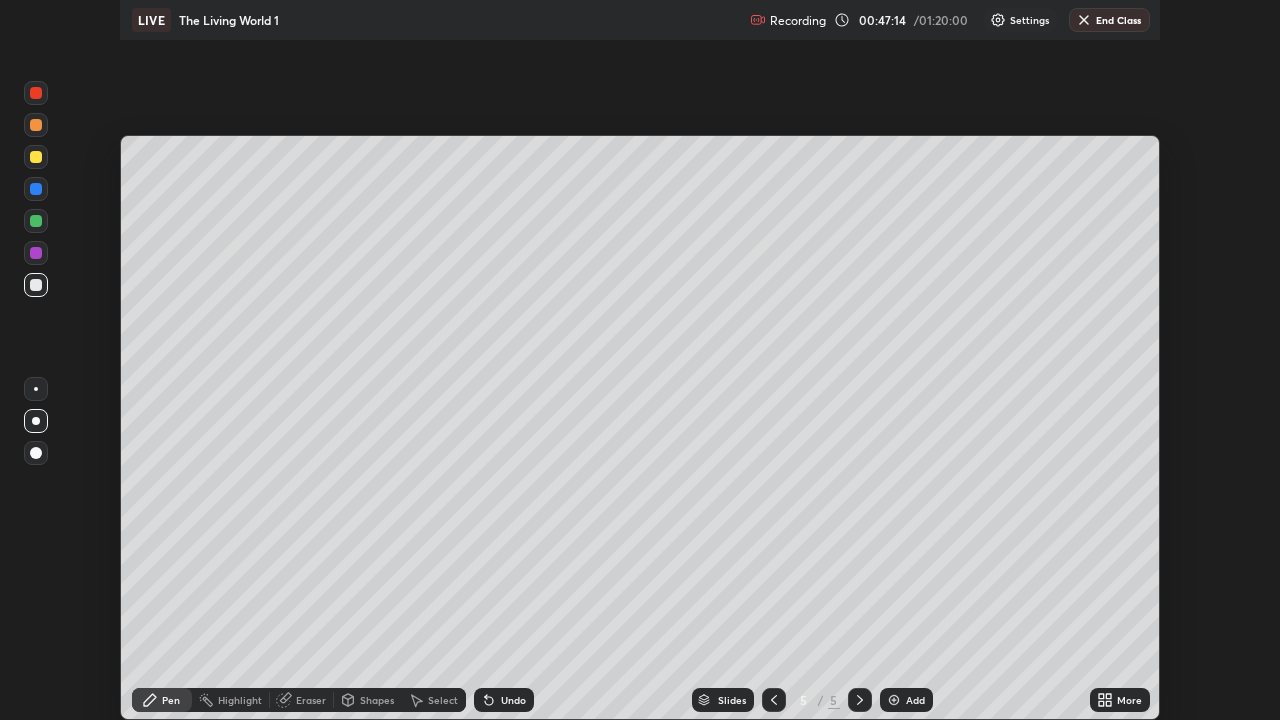 scroll, scrollTop: 99280, scrollLeft: 98720, axis: both 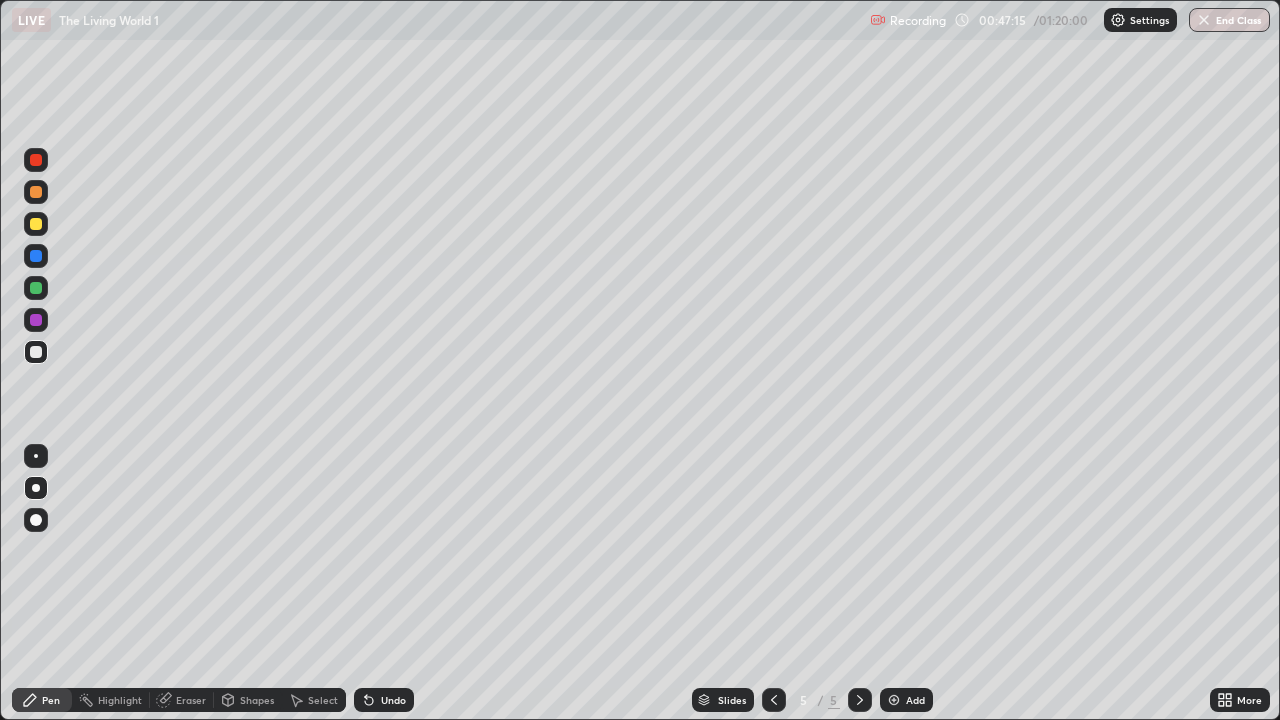 click on "Add" at bounding box center (915, 700) 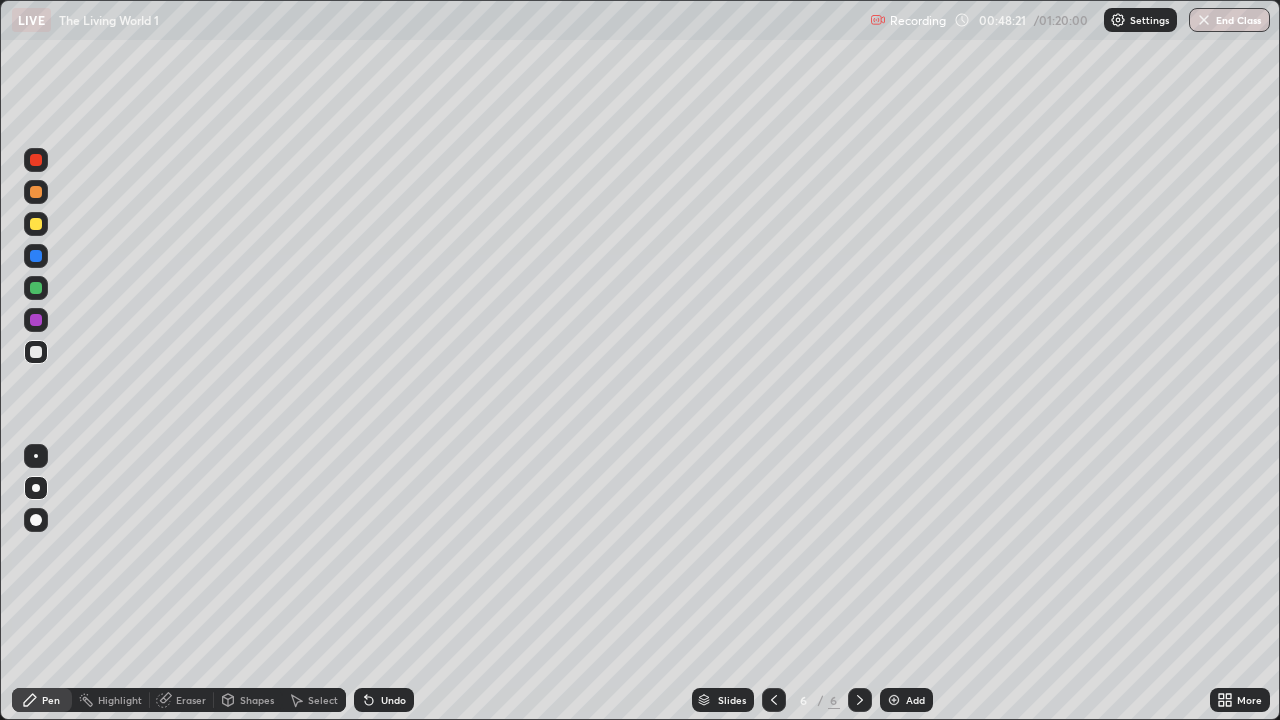 click on "More" at bounding box center [1249, 700] 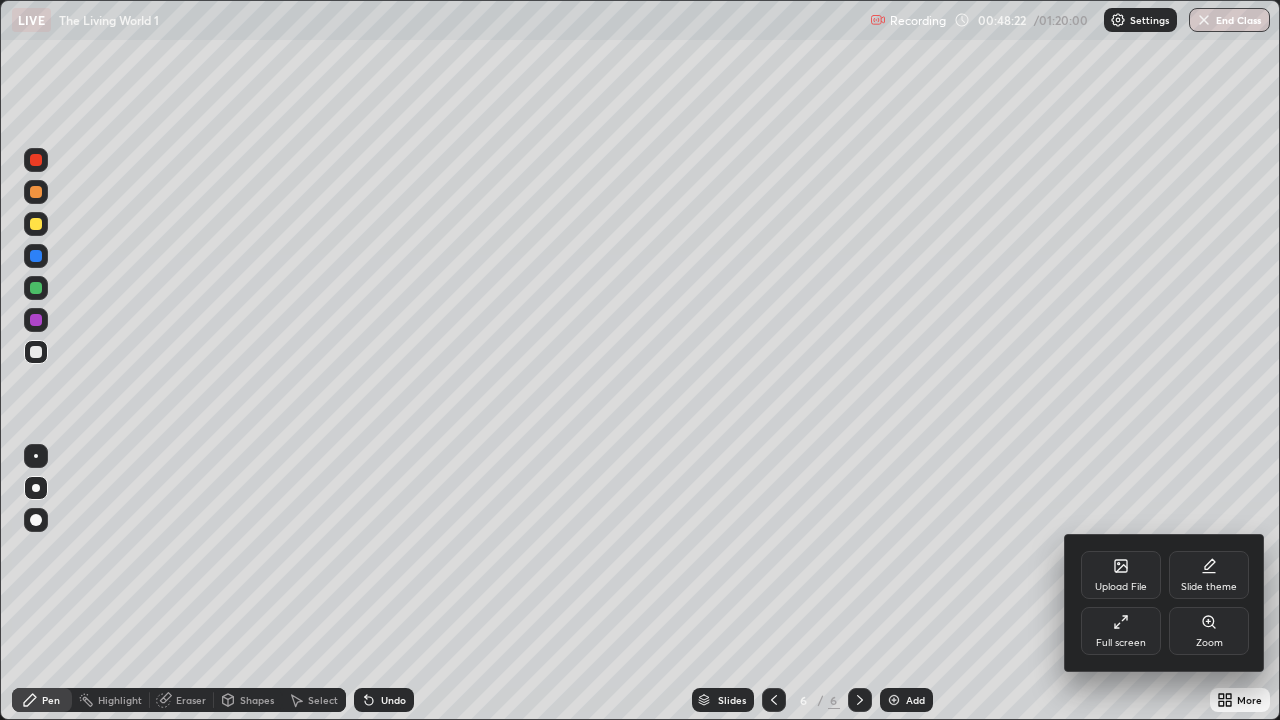 click on "Full screen" at bounding box center [1121, 631] 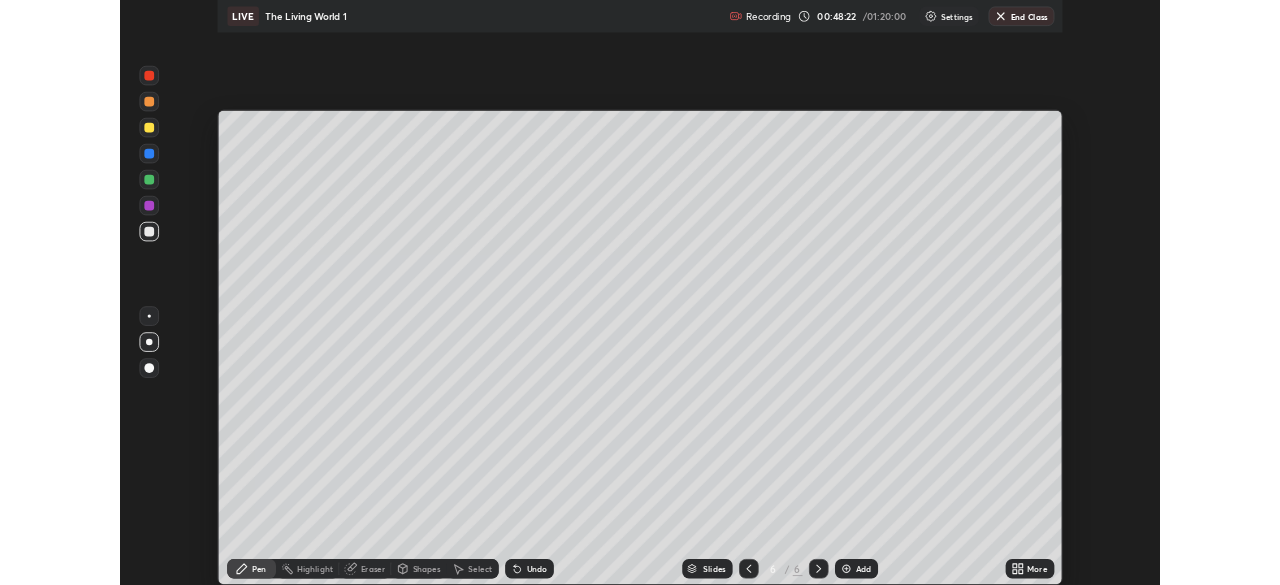 scroll, scrollTop: 585, scrollLeft: 1280, axis: both 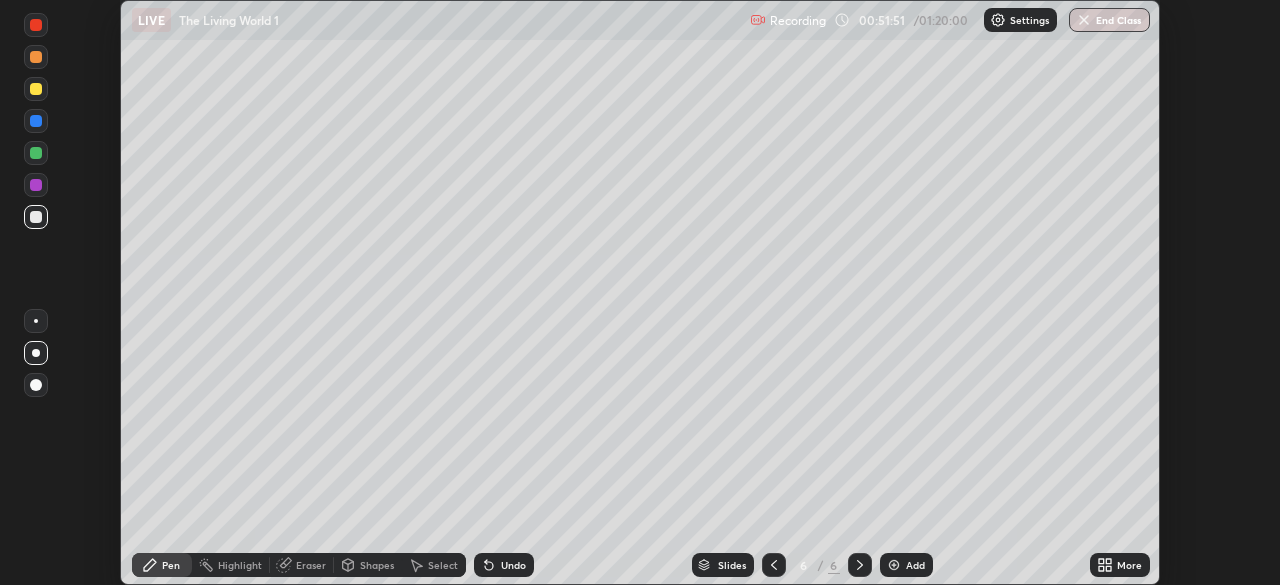 click on "Add" at bounding box center (915, 565) 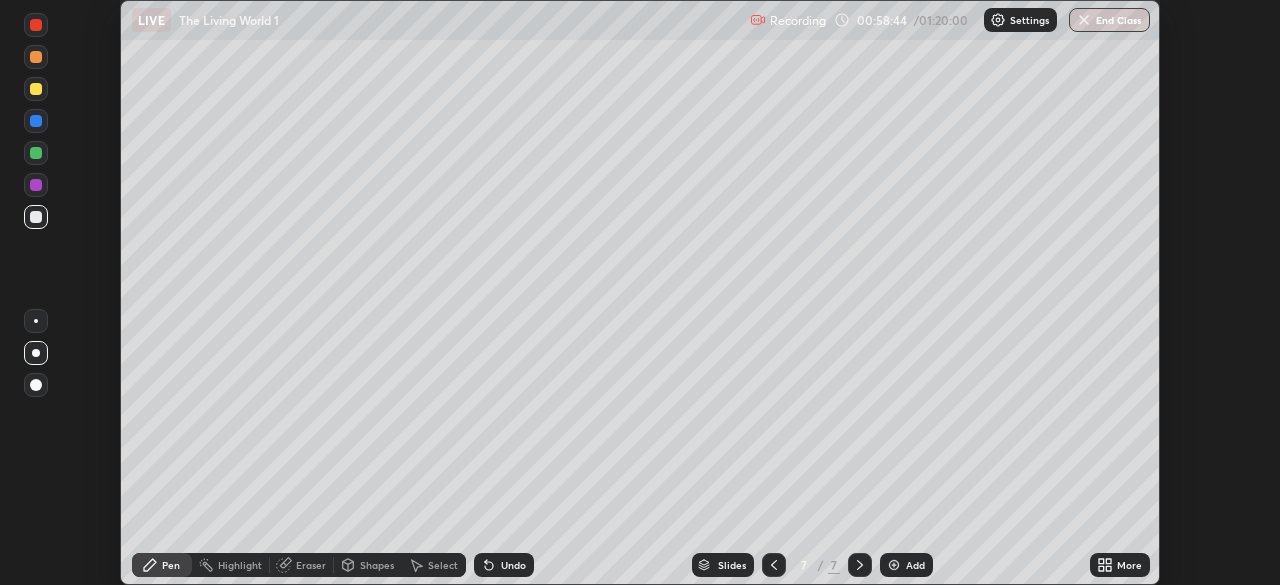 click on "Add" at bounding box center [906, 565] 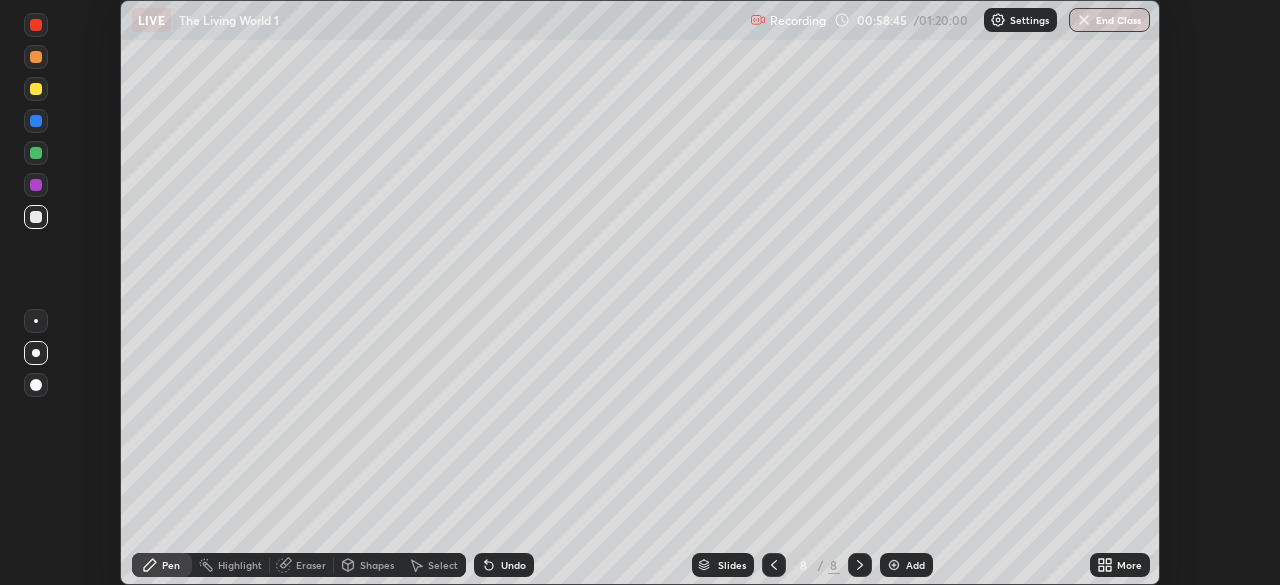click on "More" at bounding box center [1129, 565] 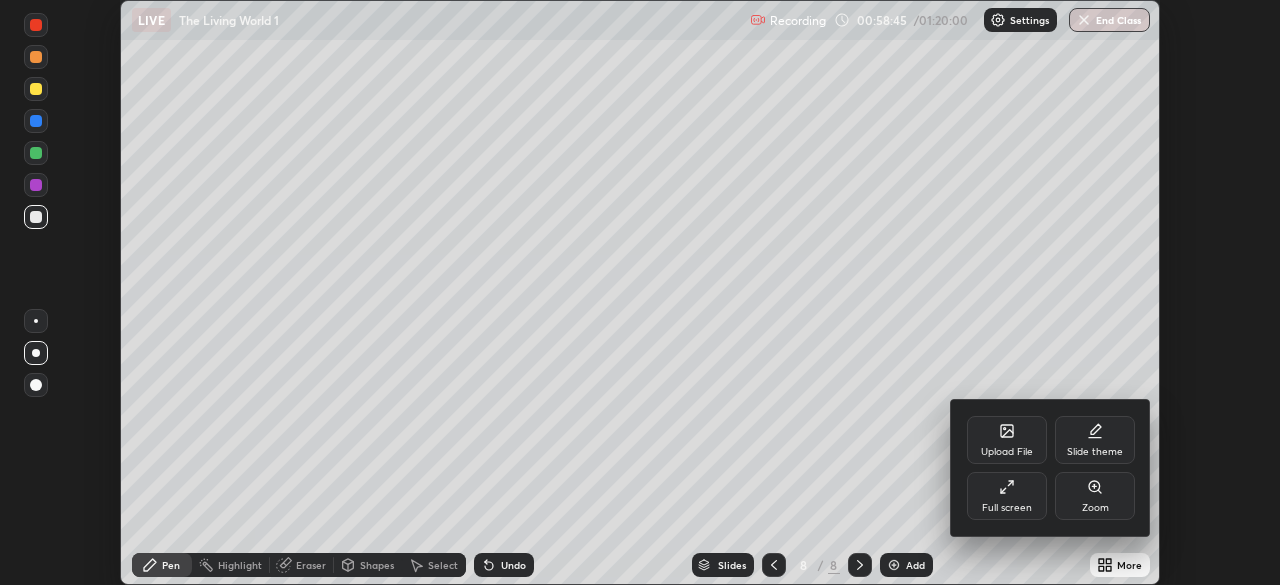 click on "Full screen" at bounding box center (1007, 496) 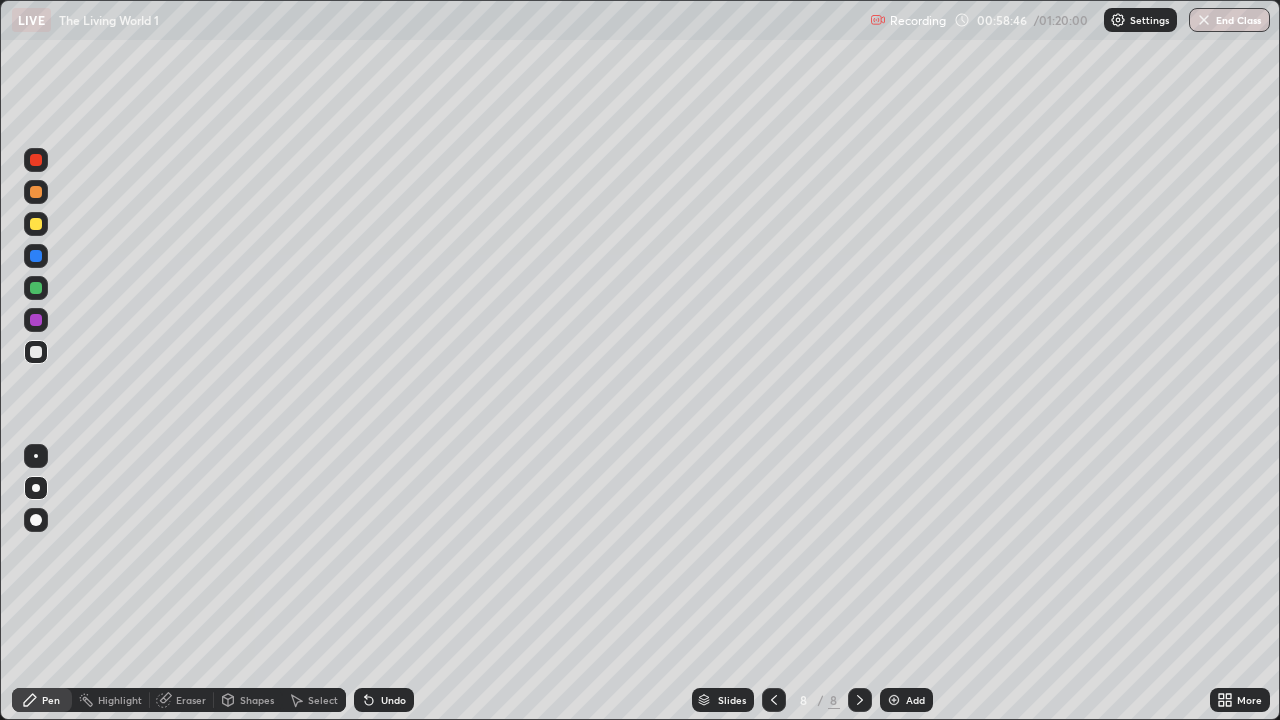 scroll, scrollTop: 99280, scrollLeft: 98720, axis: both 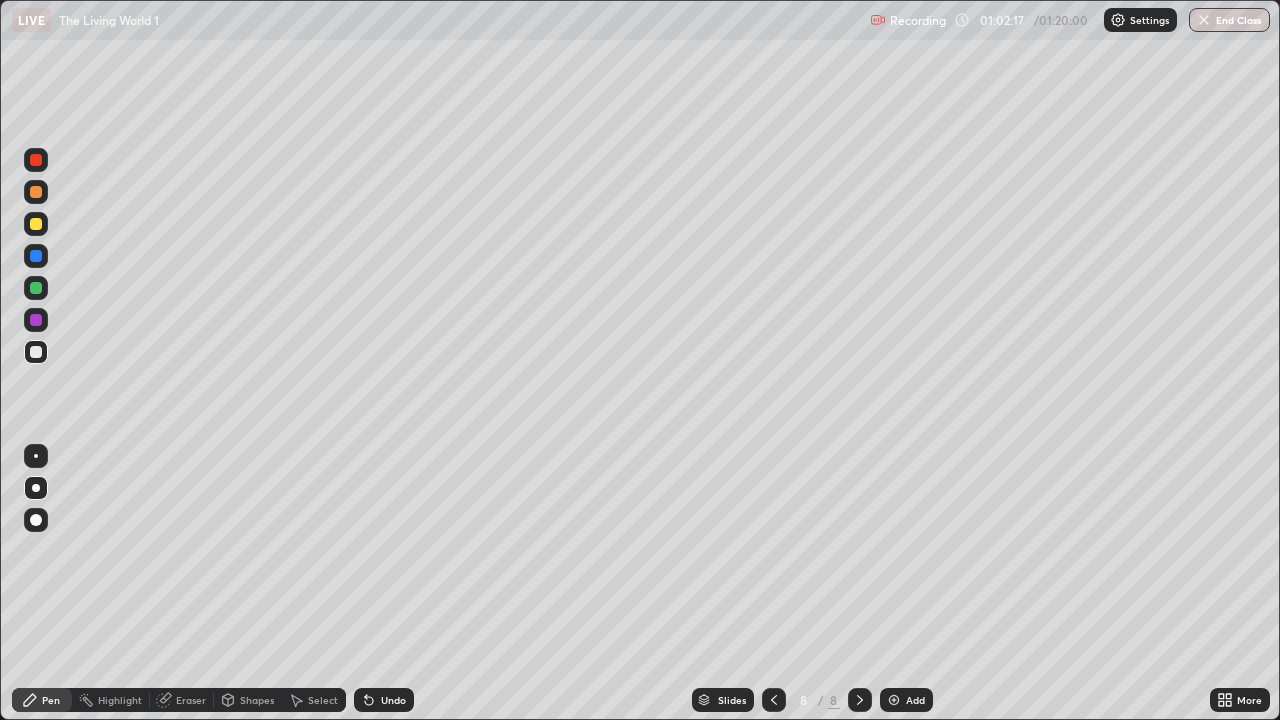 click on "More" at bounding box center (1240, 700) 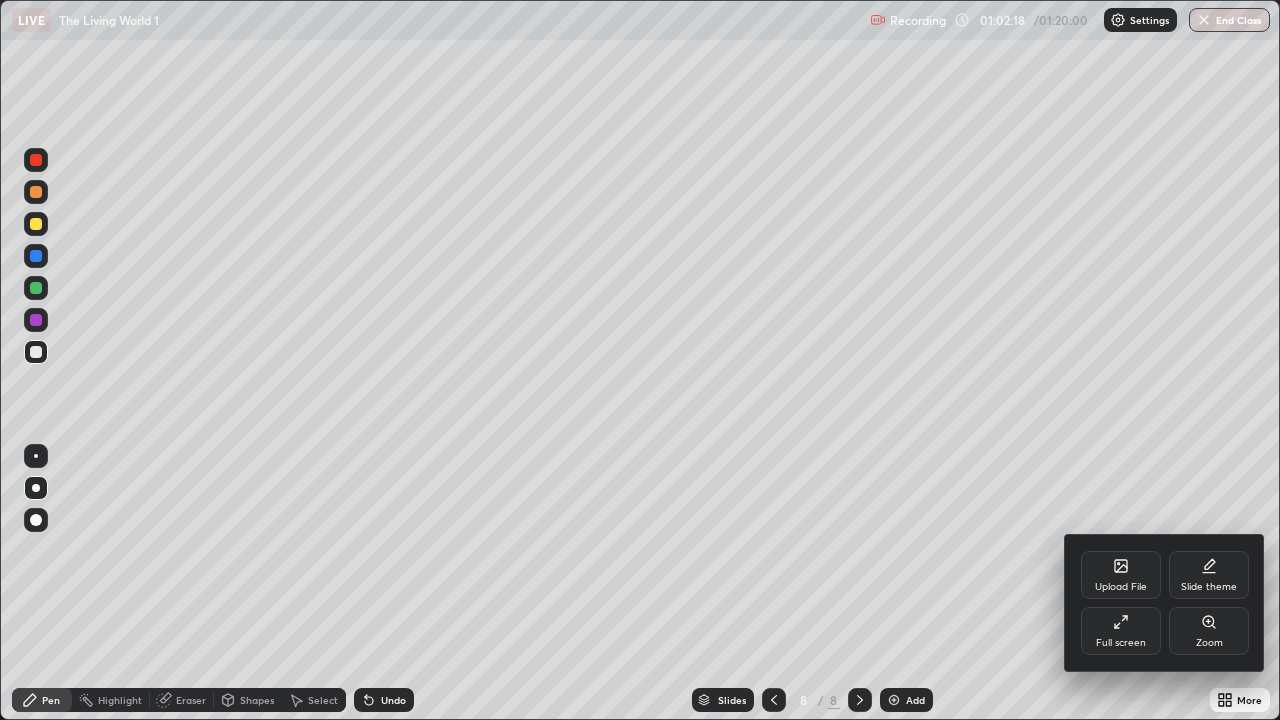 click on "Full screen" at bounding box center [1121, 643] 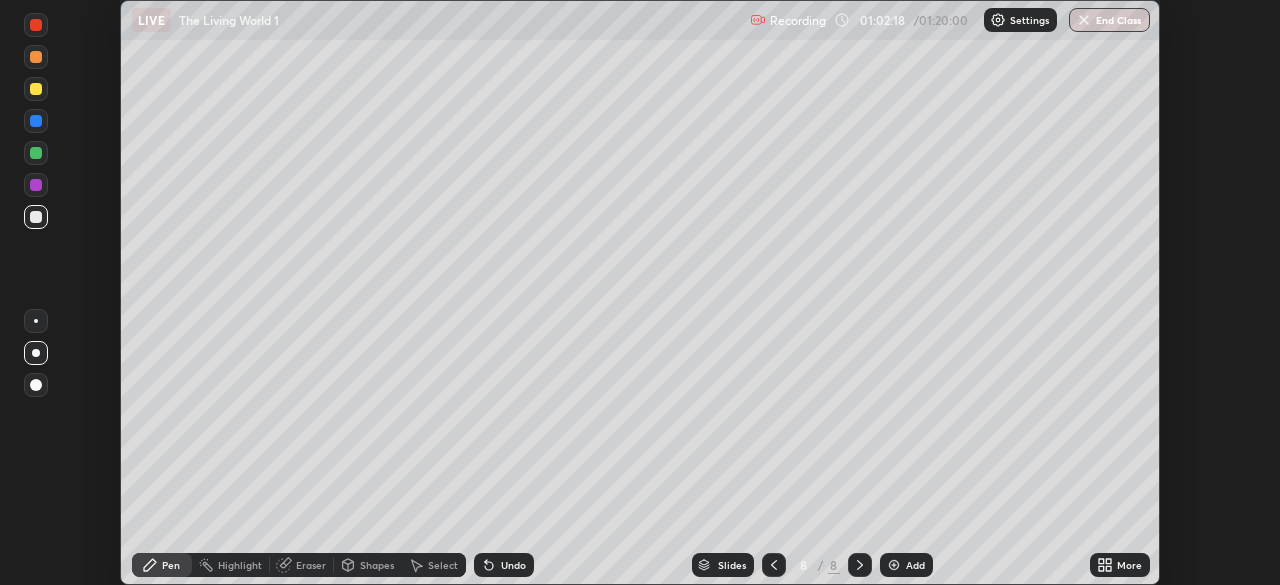 scroll, scrollTop: 585, scrollLeft: 1280, axis: both 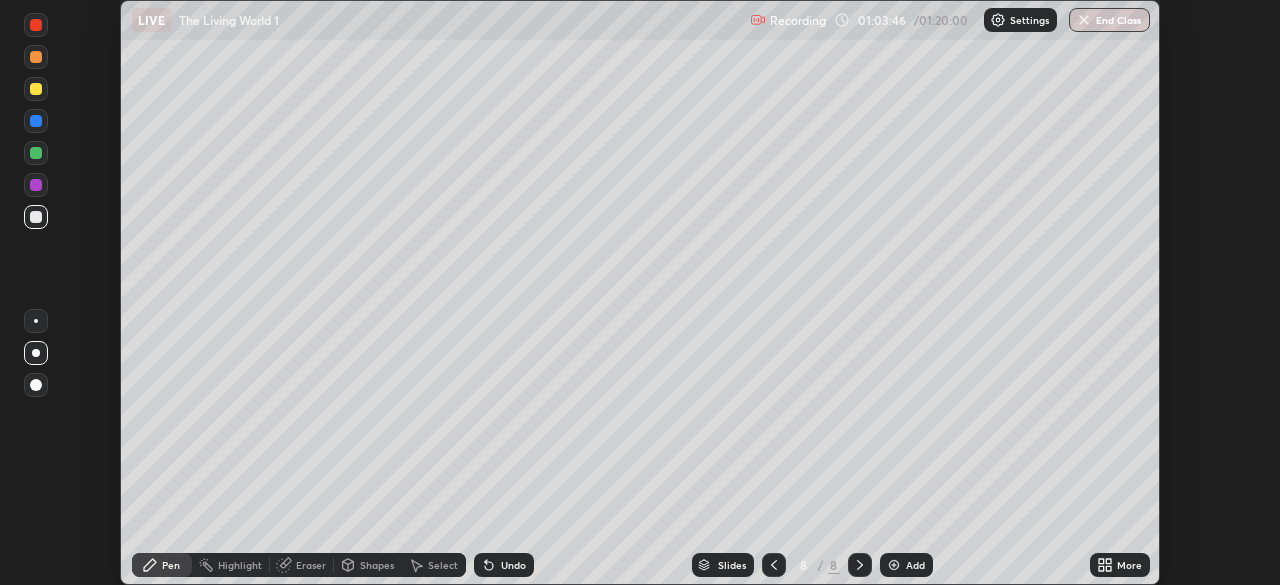 click at bounding box center (894, 565) 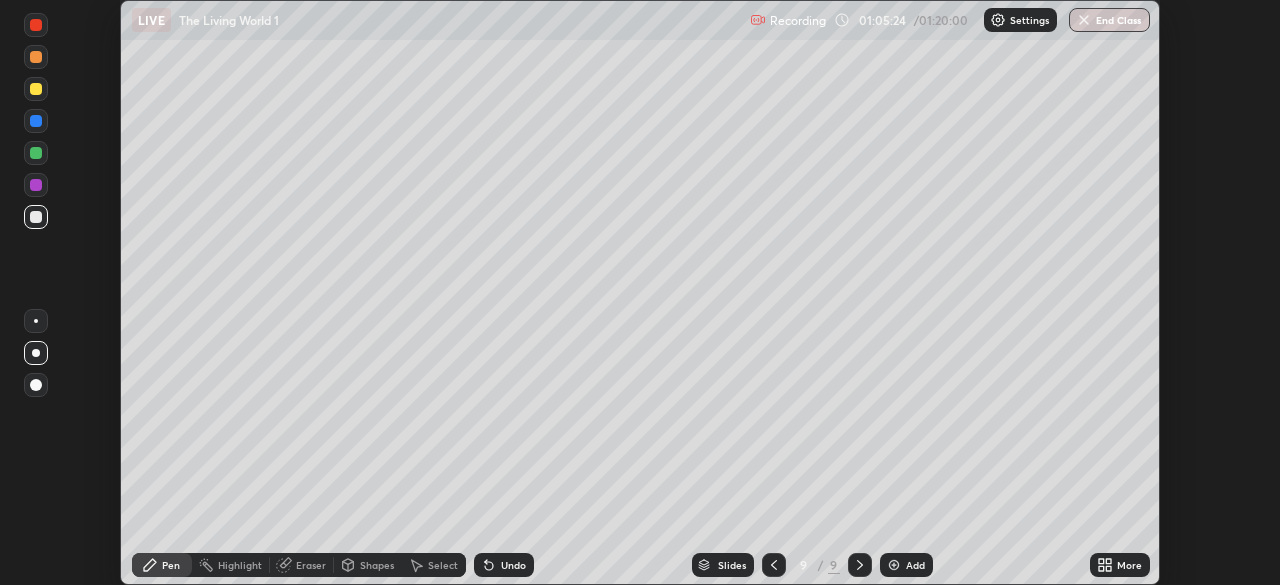 click on "Add" at bounding box center [906, 565] 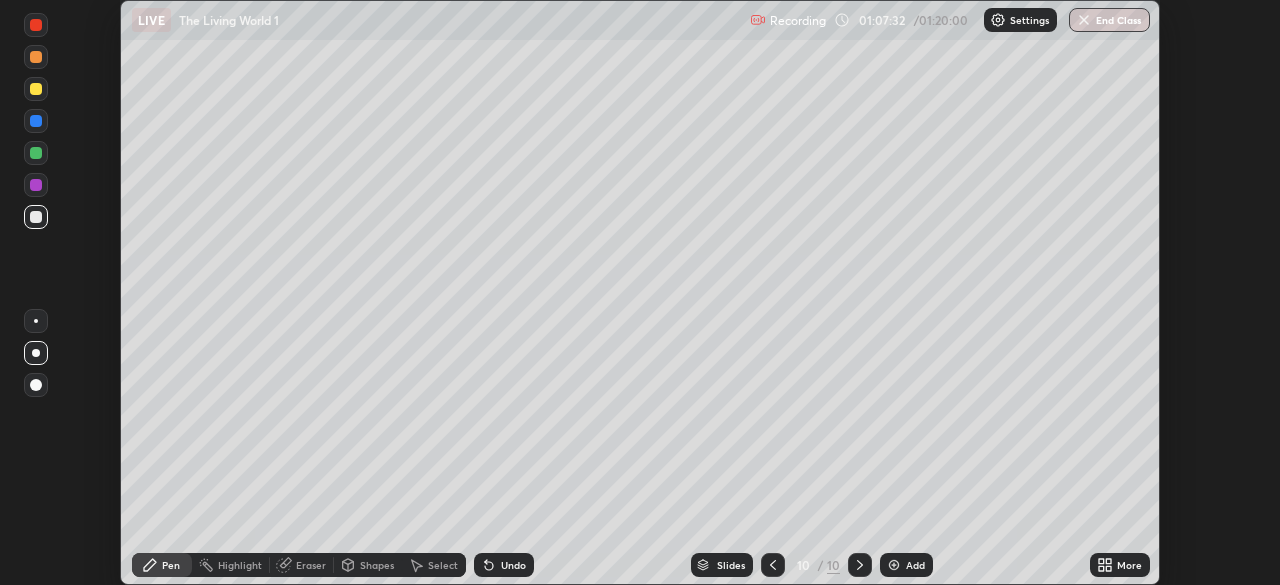 click on "Undo" at bounding box center [513, 565] 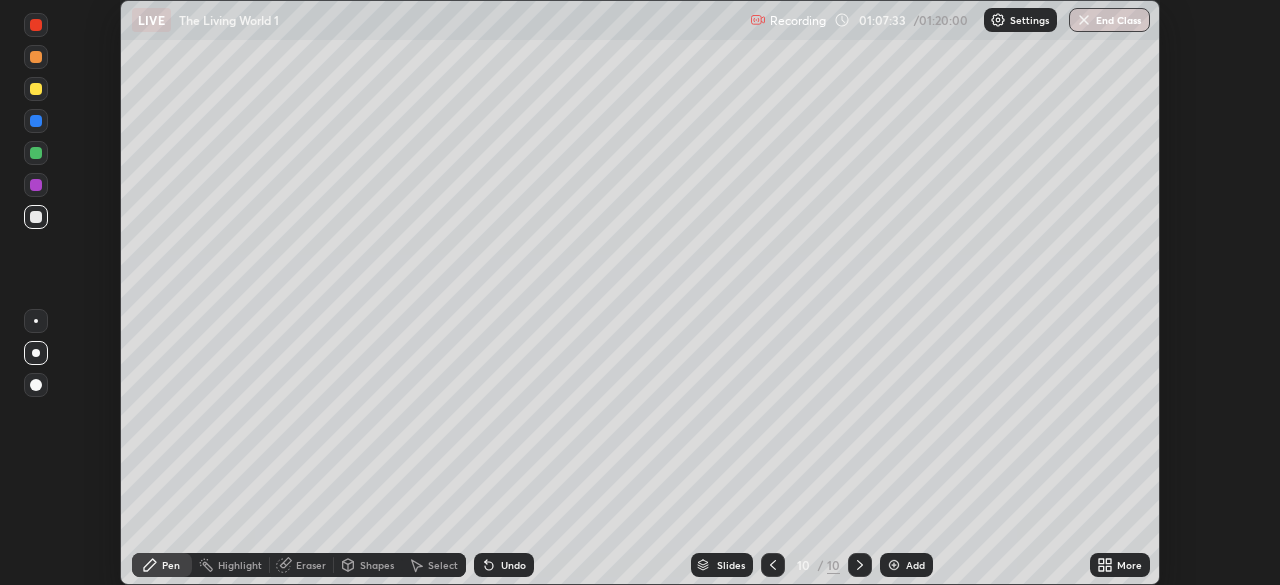 click 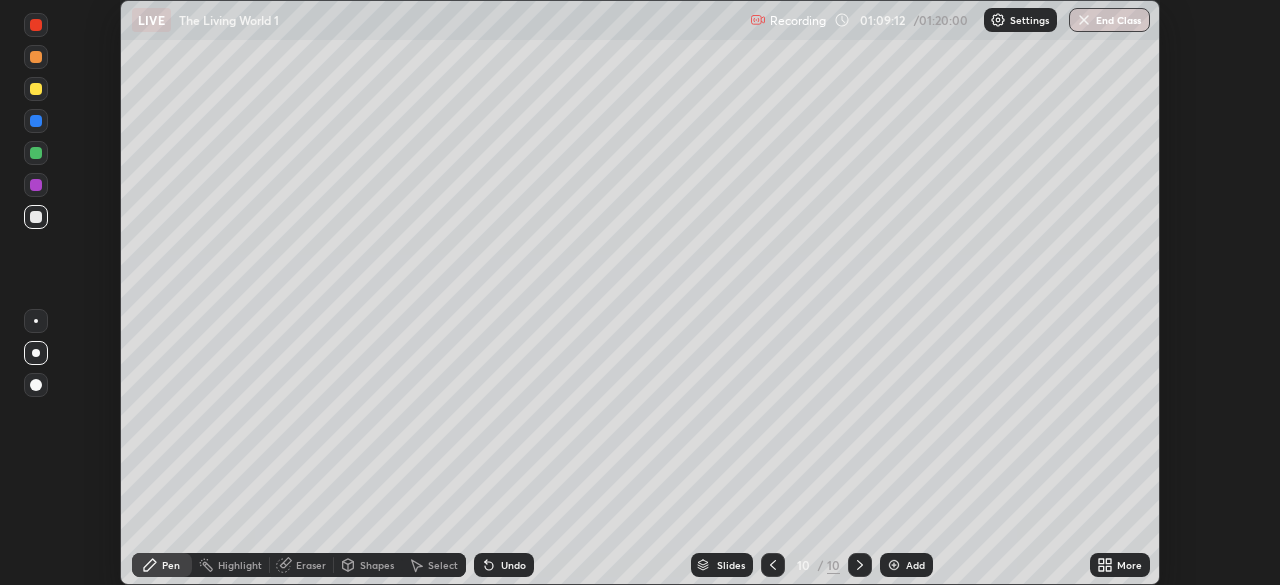 click on "Undo" at bounding box center (500, 565) 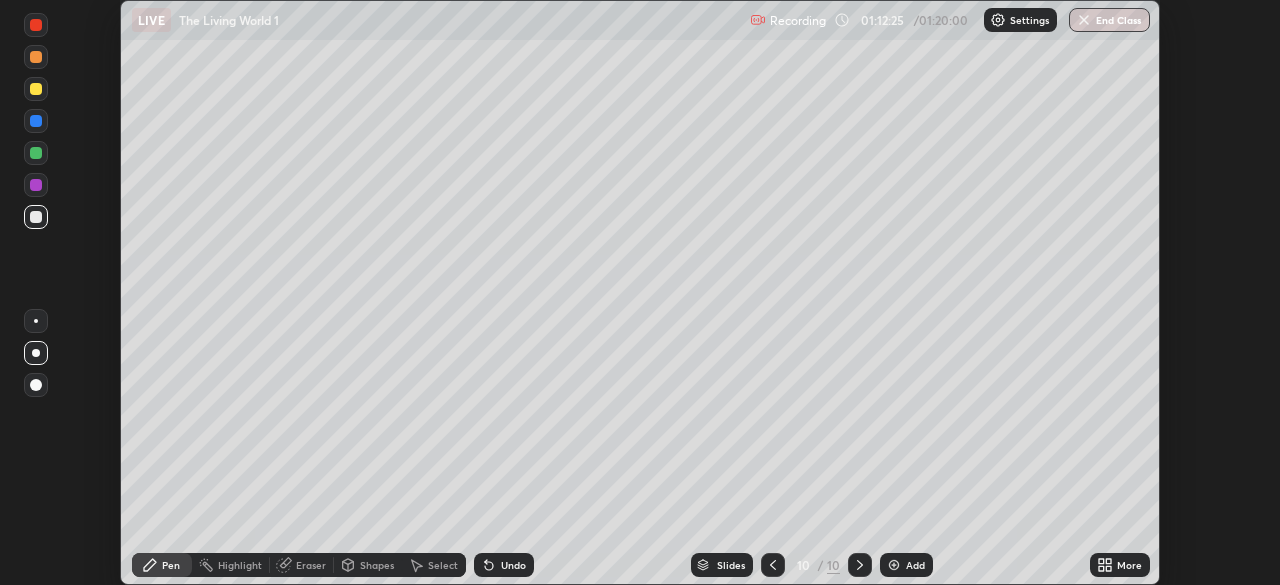 click at bounding box center [894, 565] 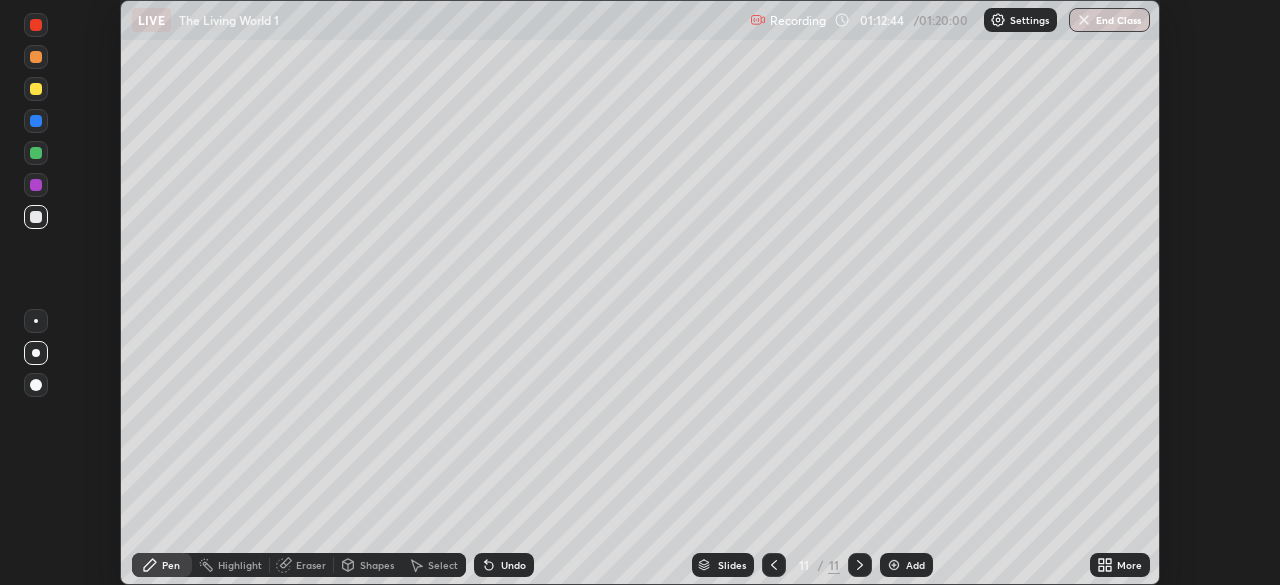 click 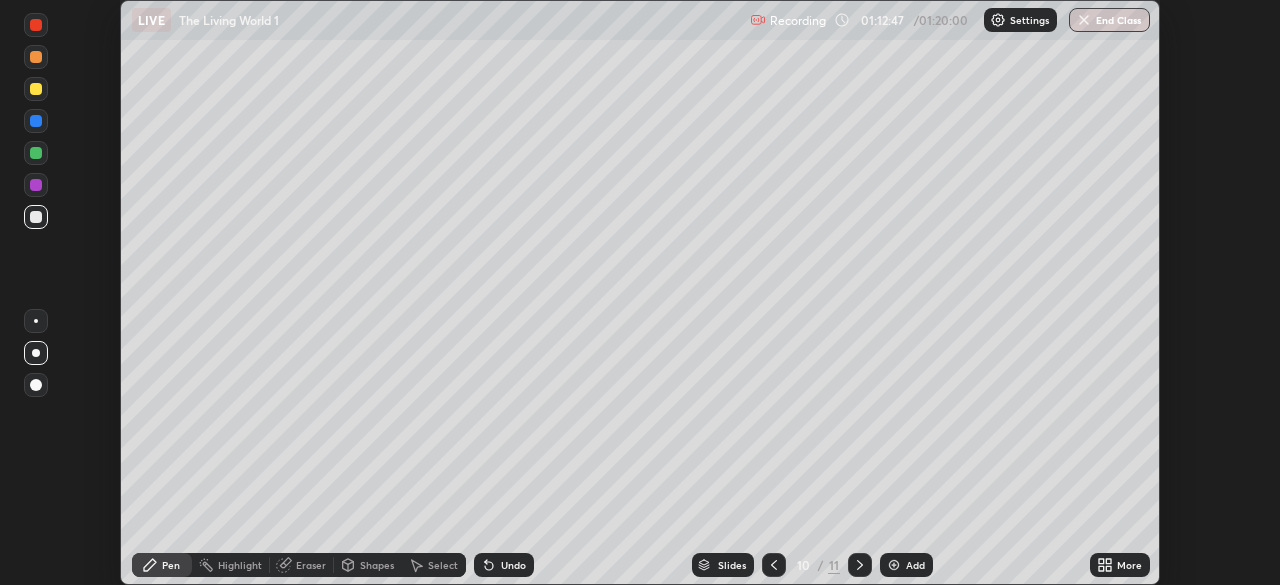 click 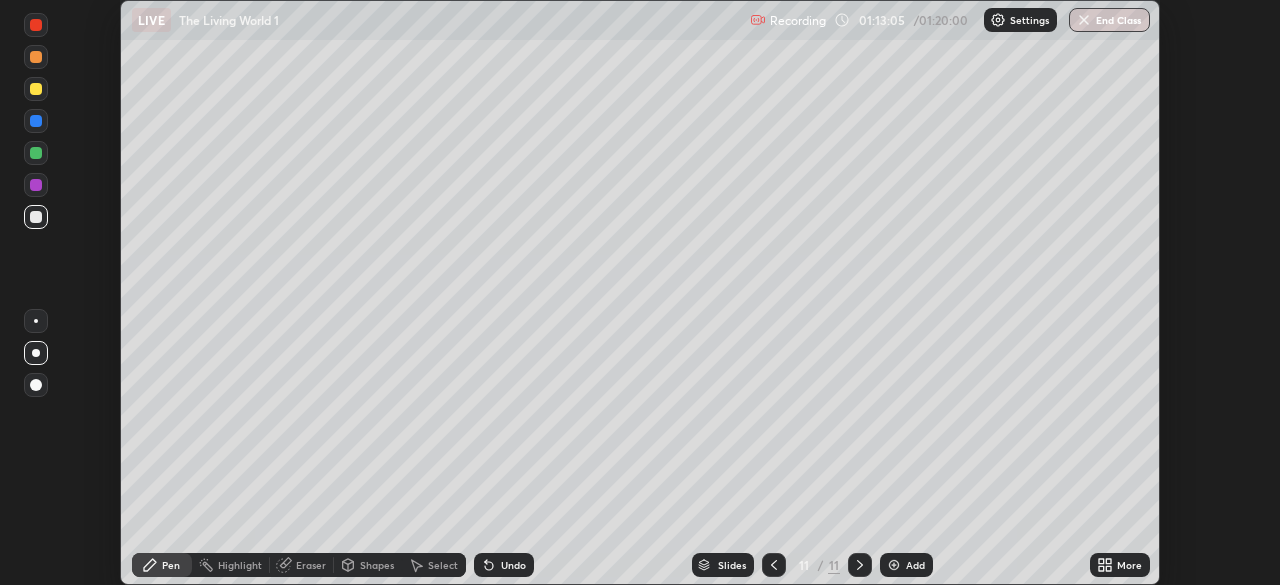 click 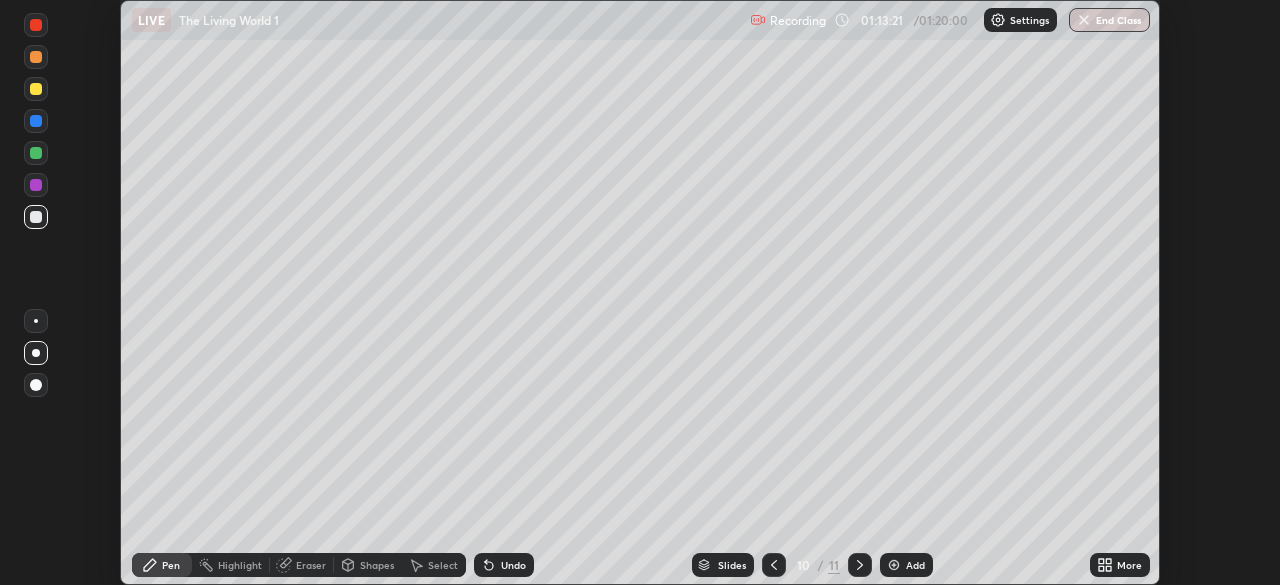 click on "Add" at bounding box center [906, 565] 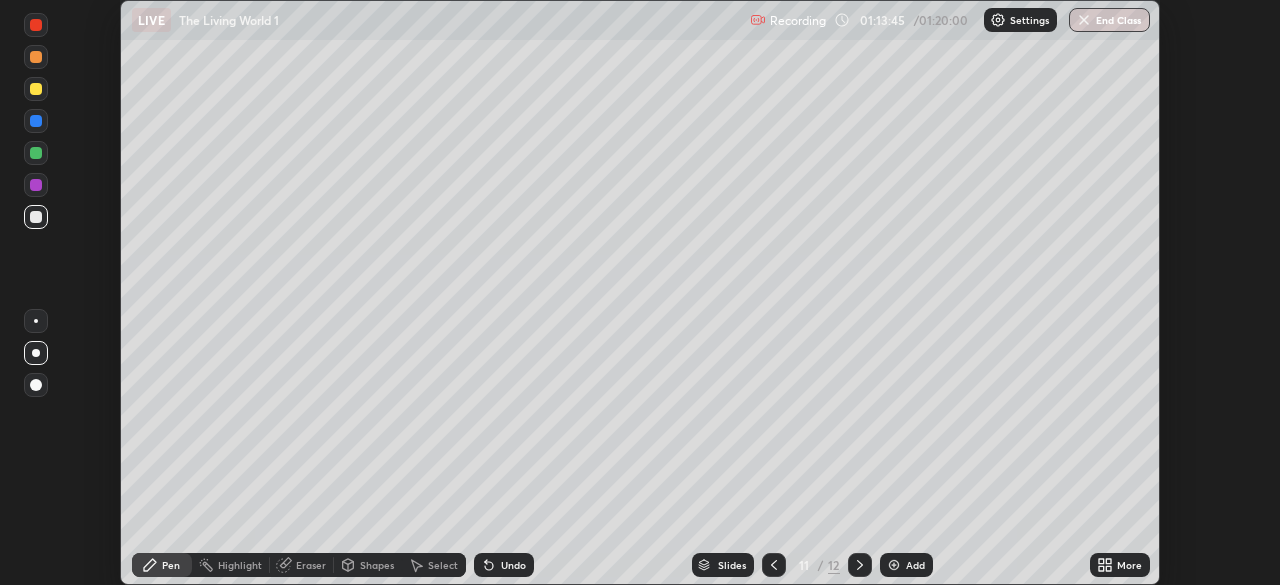 click at bounding box center [774, 565] 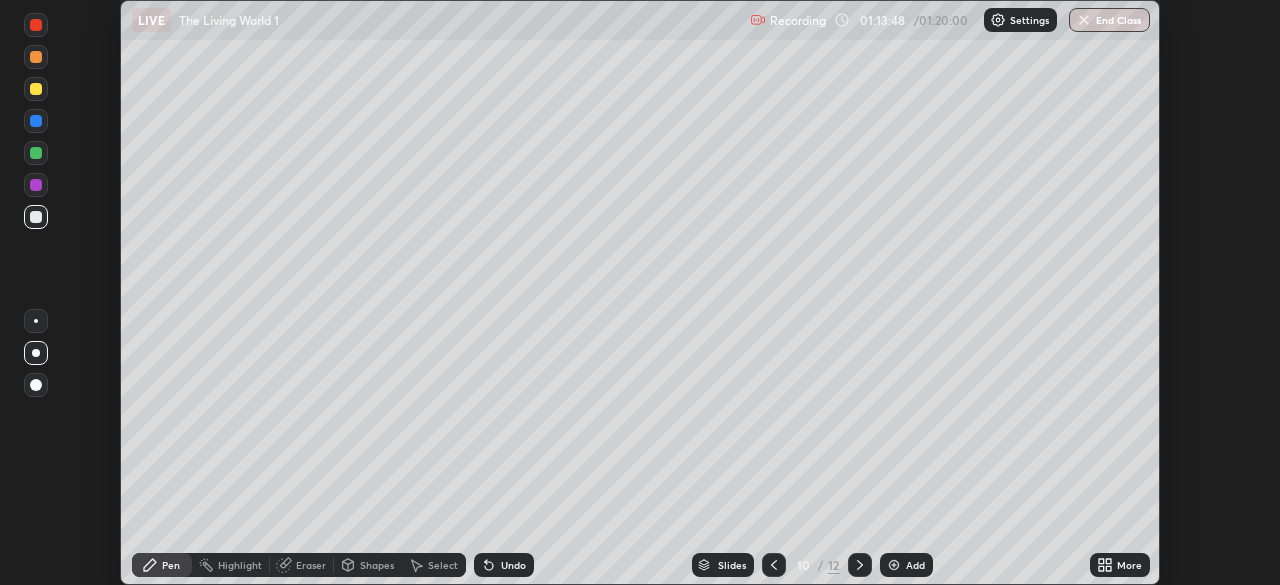 click 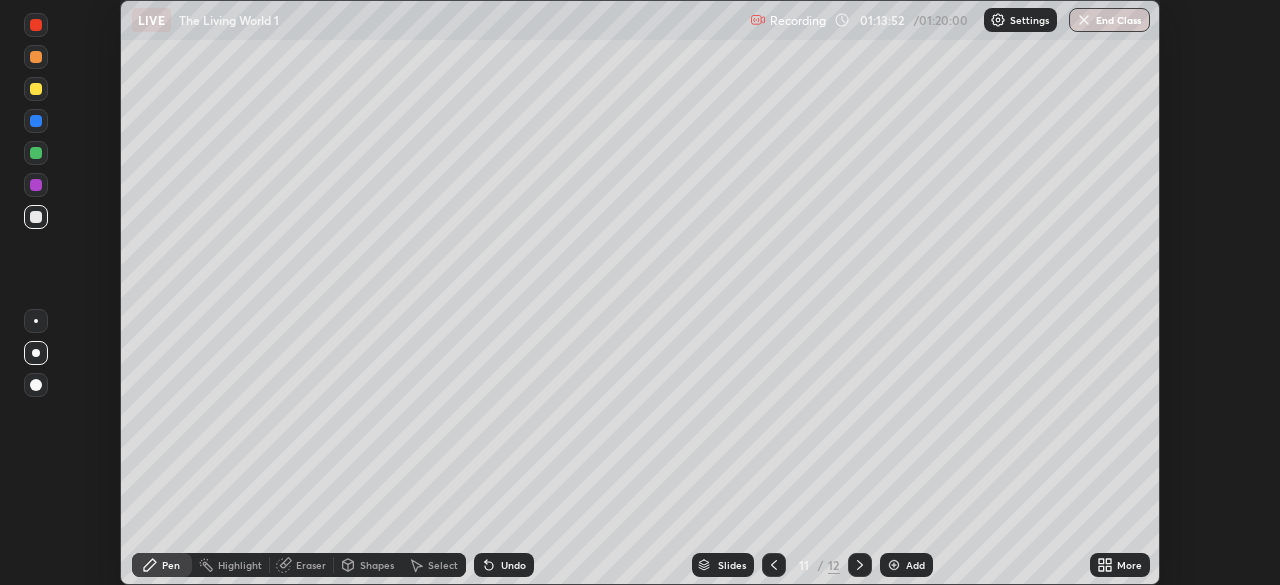 click 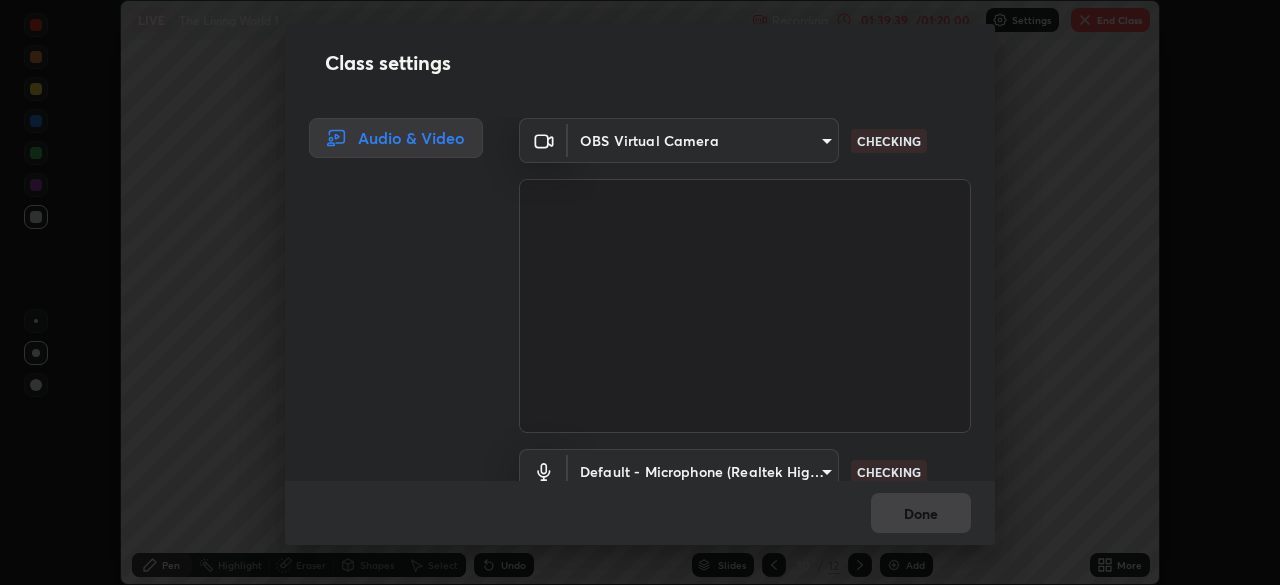 scroll, scrollTop: 0, scrollLeft: 0, axis: both 